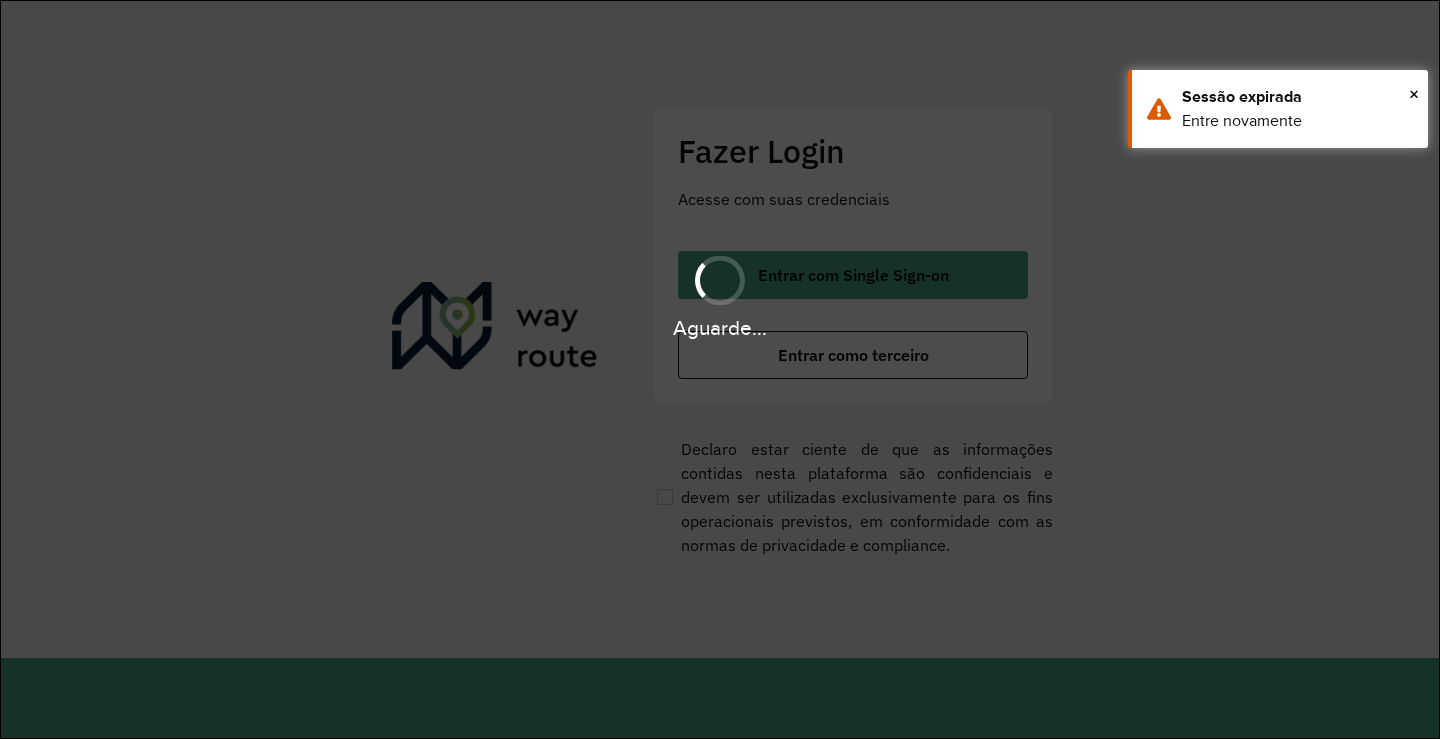 scroll, scrollTop: 0, scrollLeft: 0, axis: both 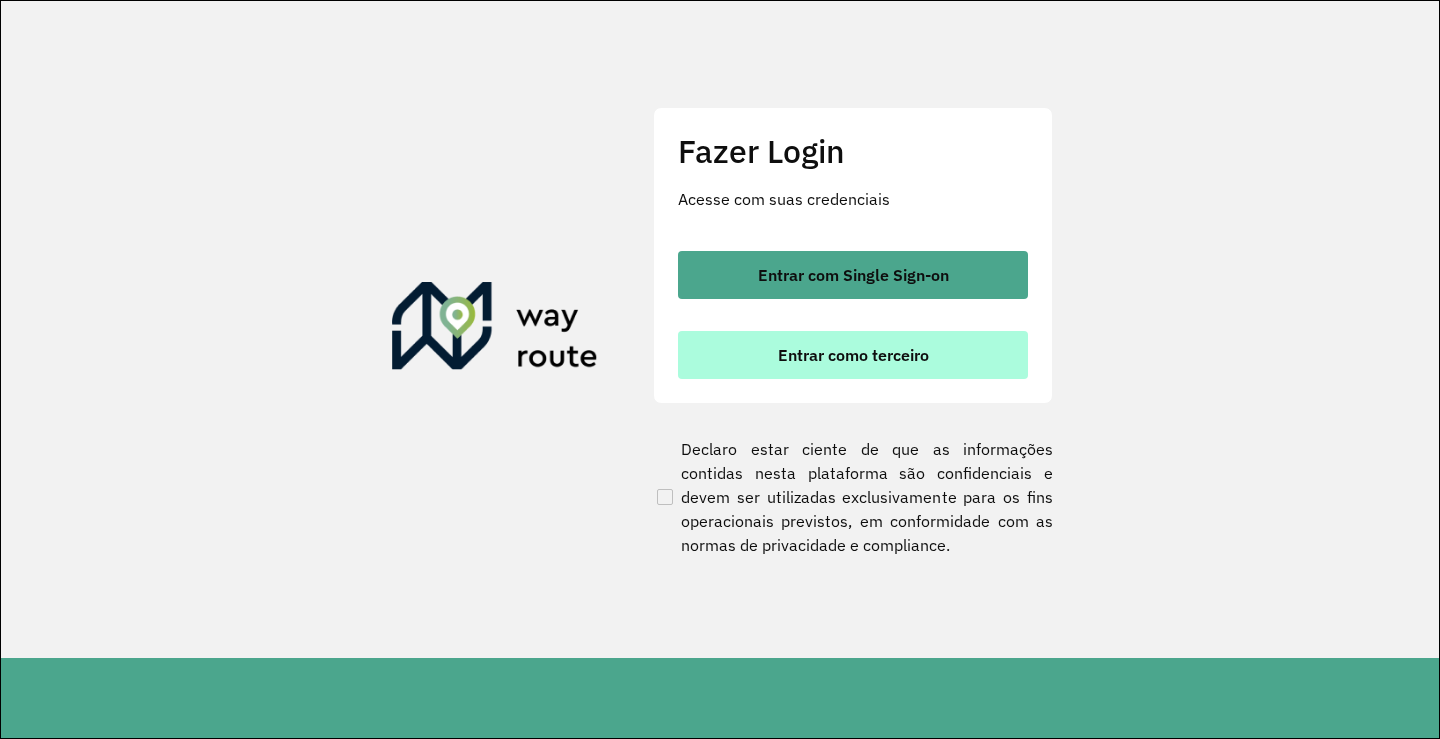 click on "Entrar como terceiro" at bounding box center [853, 355] 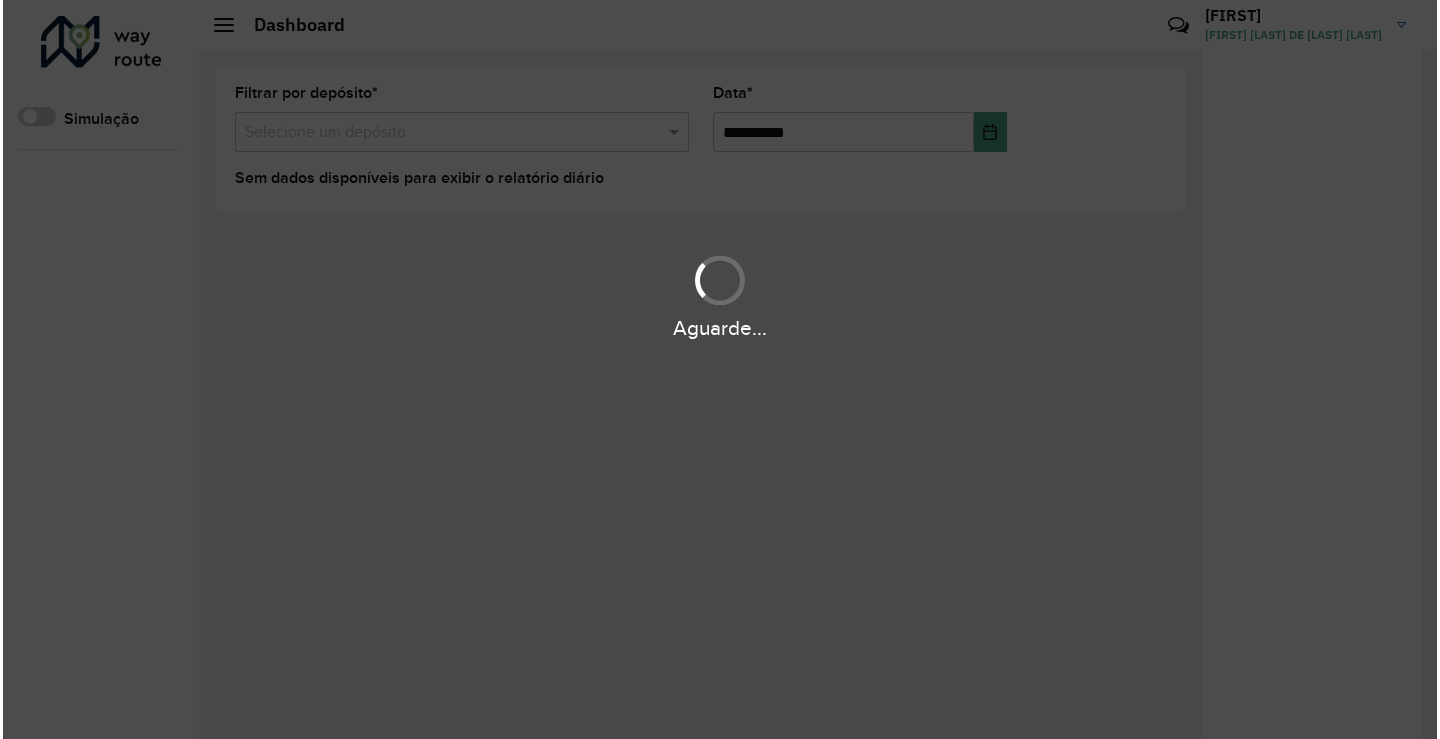 scroll, scrollTop: 0, scrollLeft: 0, axis: both 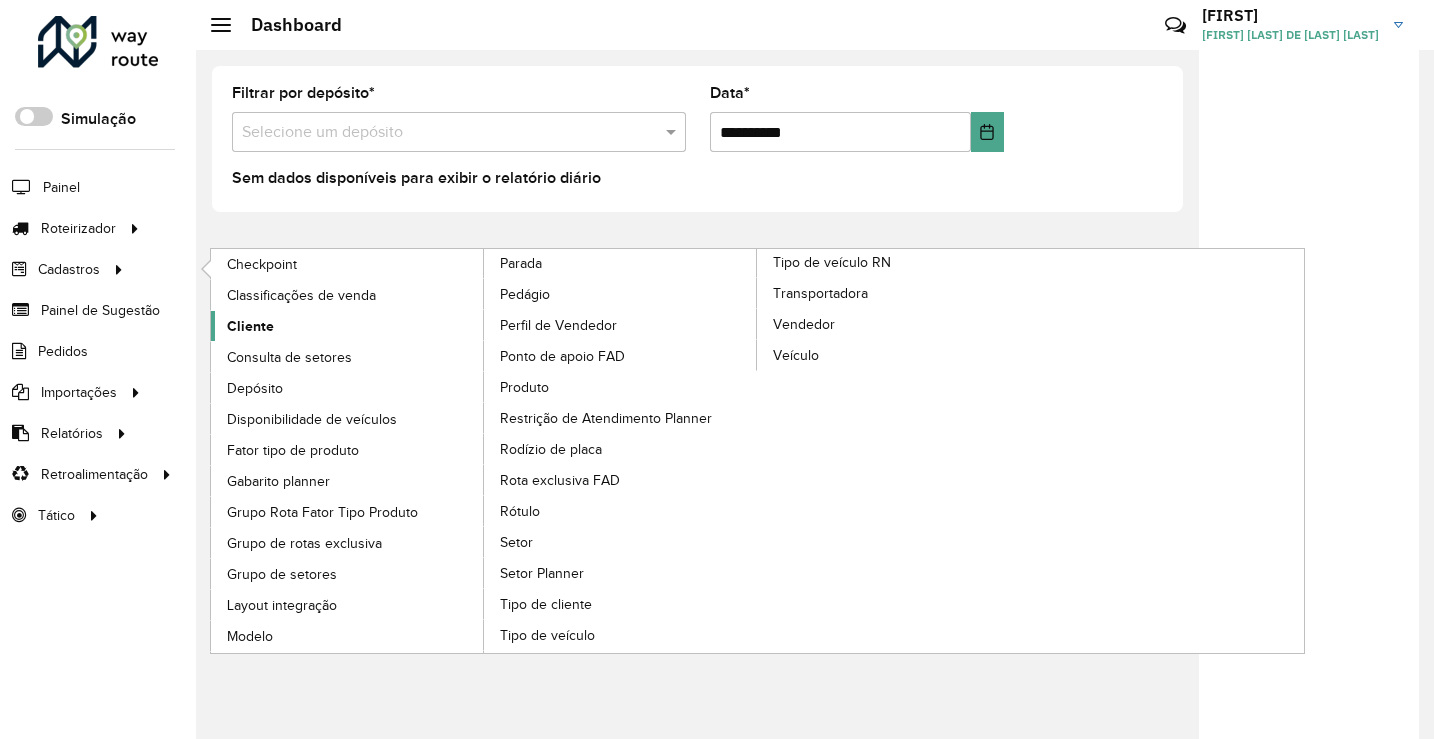 click on "Cliente" 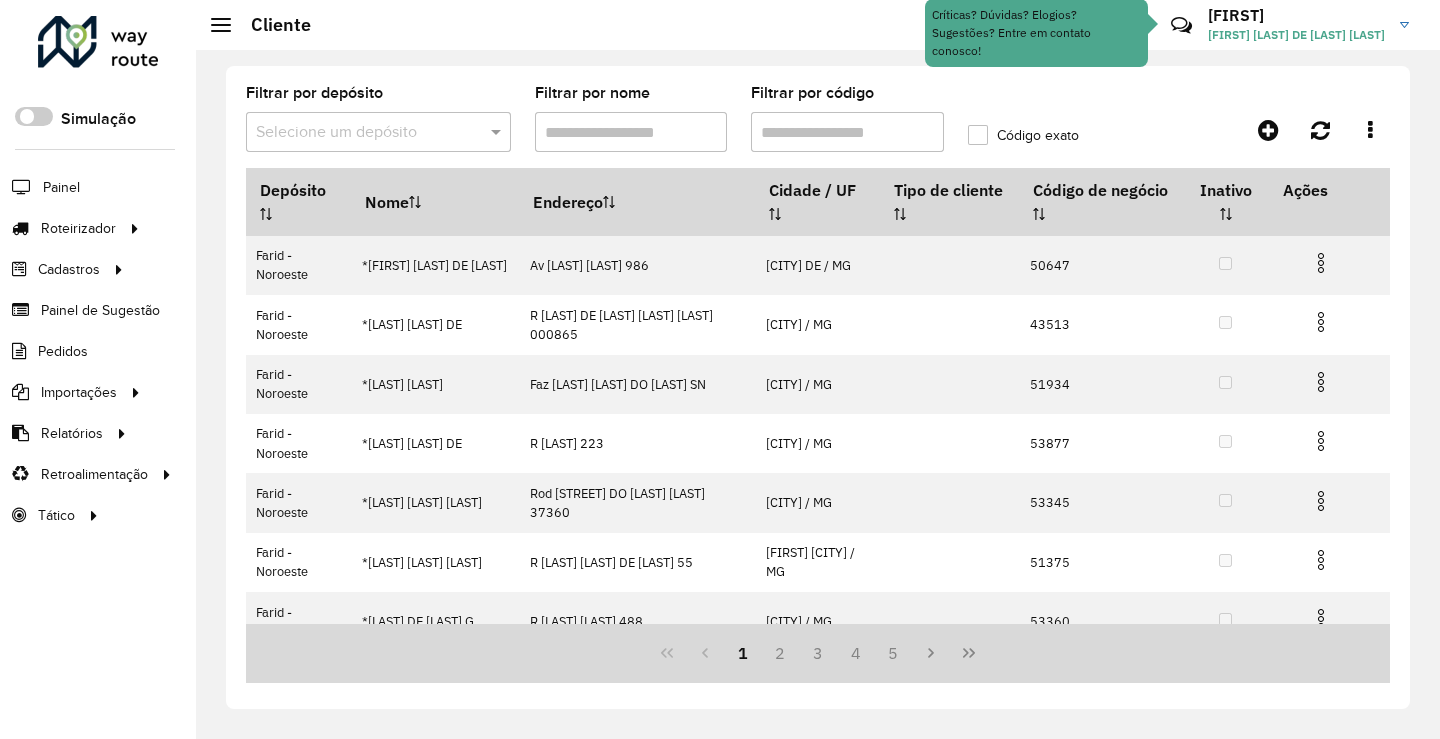 click on "Selecione um depósito" at bounding box center [378, 132] 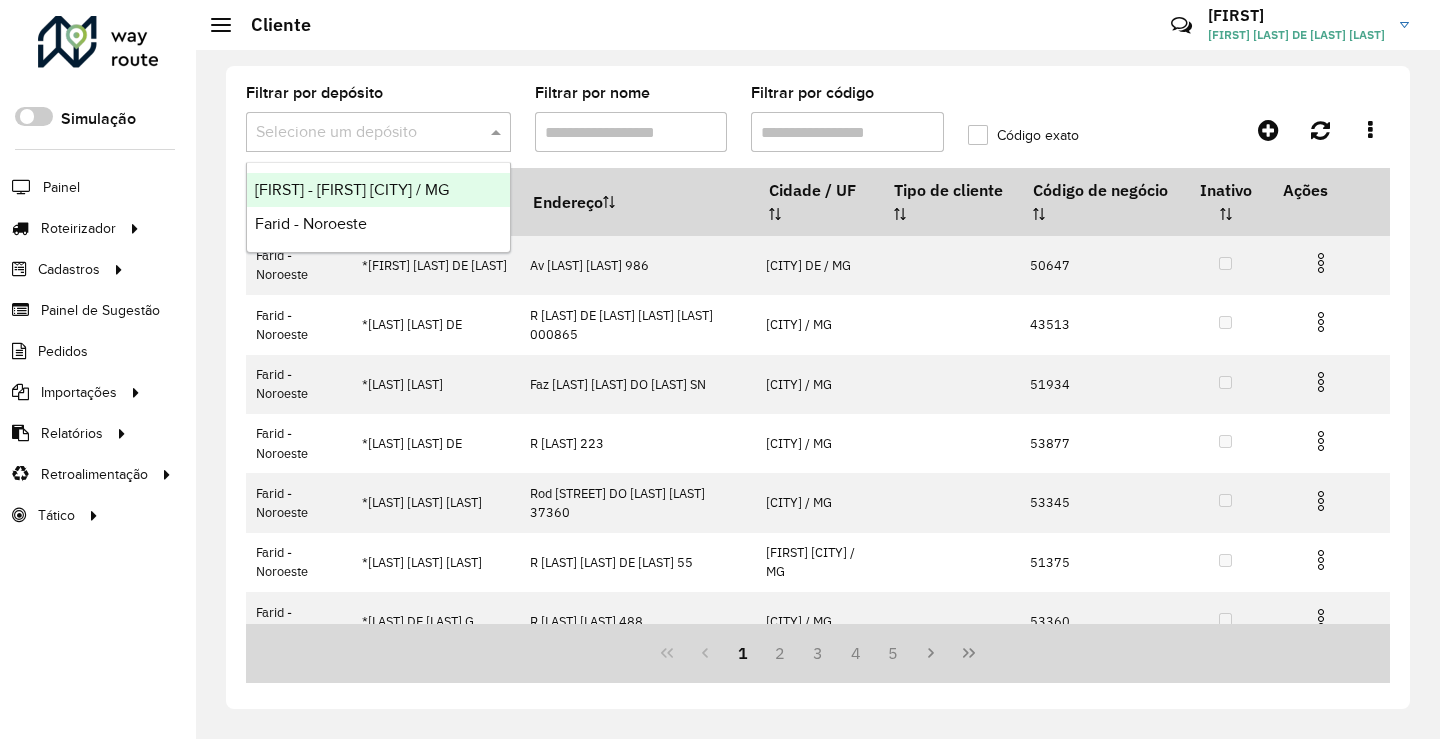 click on "[FIRST] - [FIRST] [CITY] / MG" at bounding box center [352, 189] 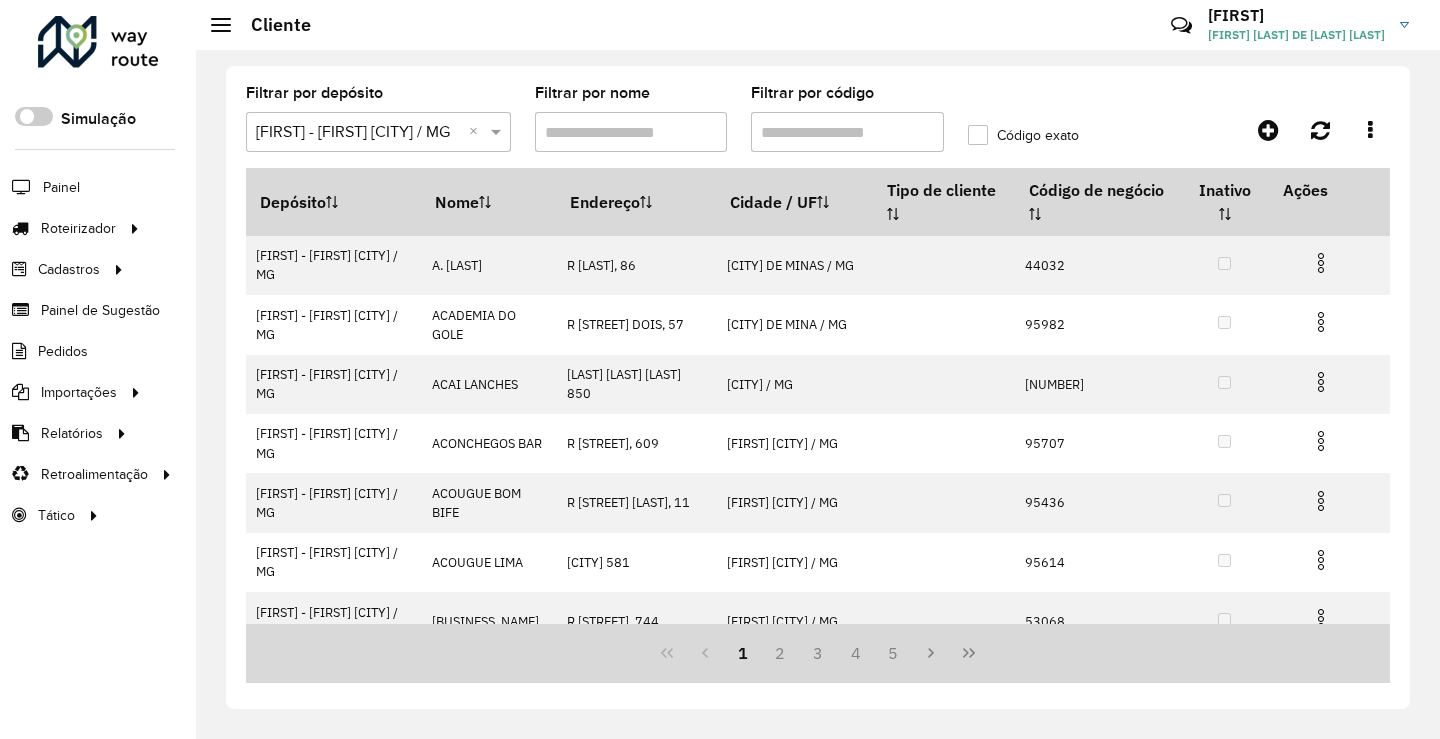 click on "Filtrar por código" at bounding box center [847, 132] 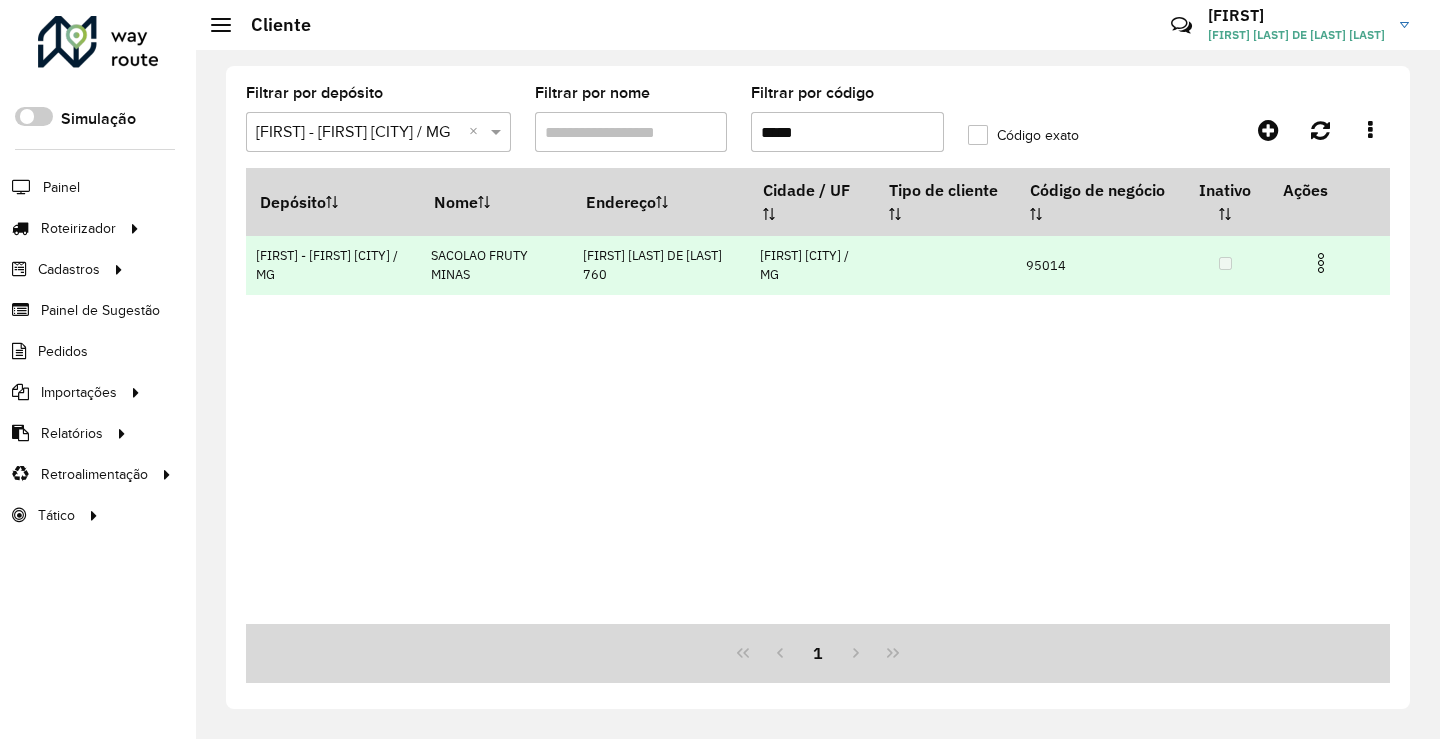 type on "*****" 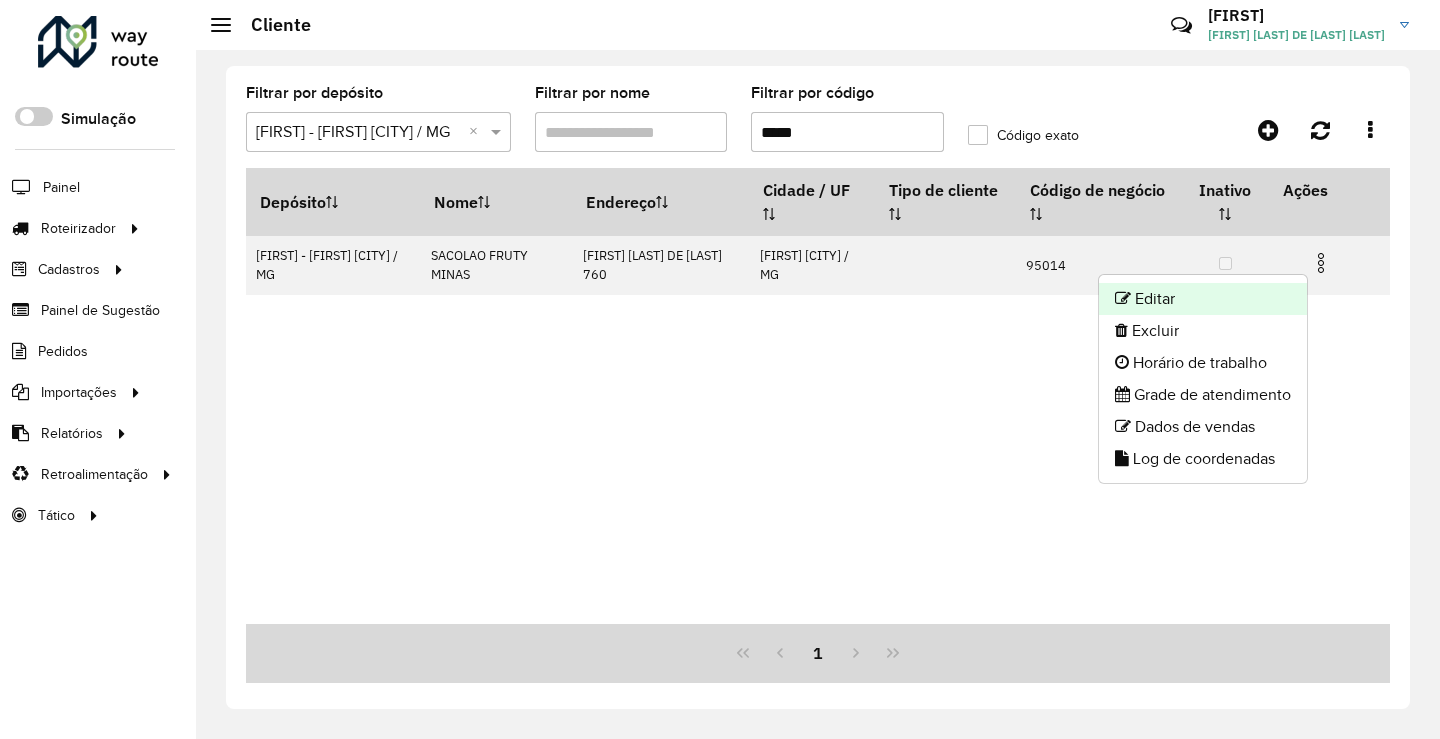 click on "Editar" 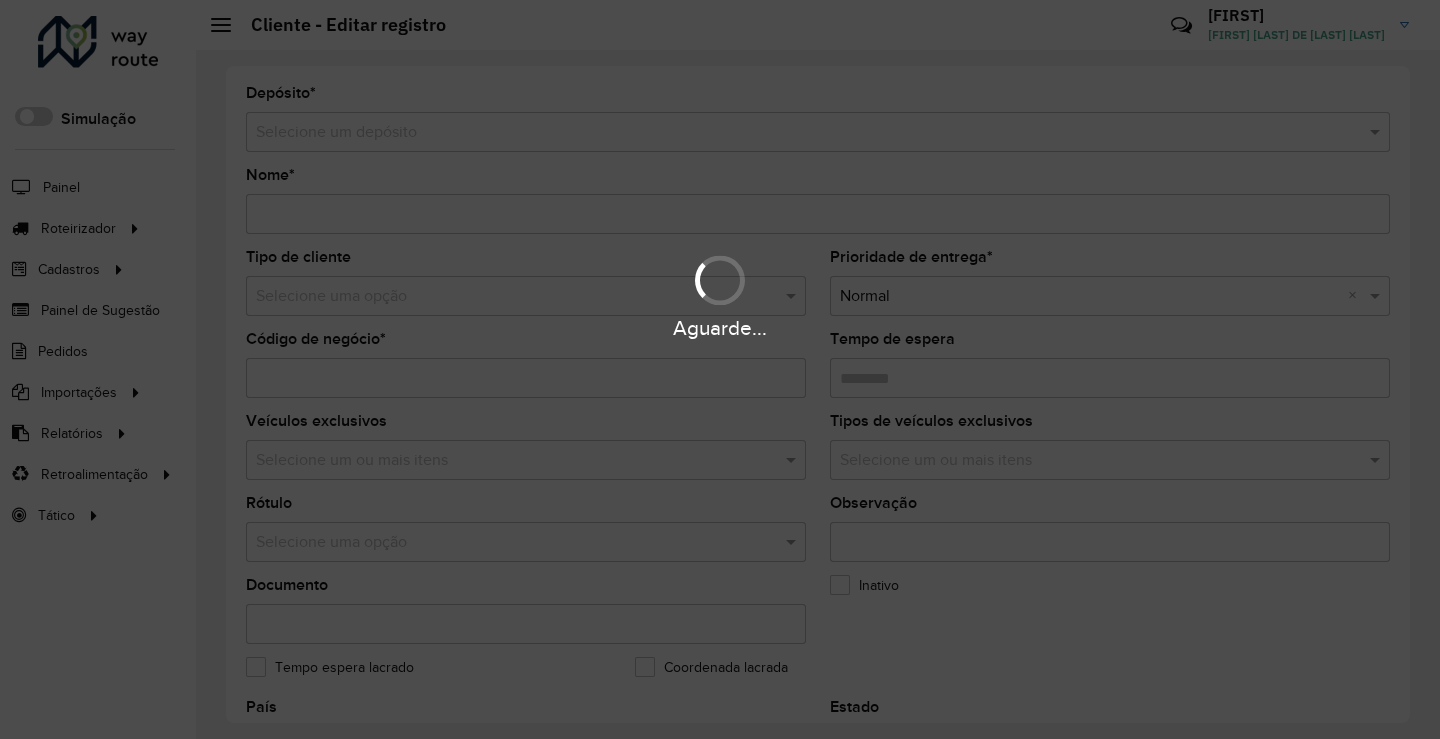 type on "**********" 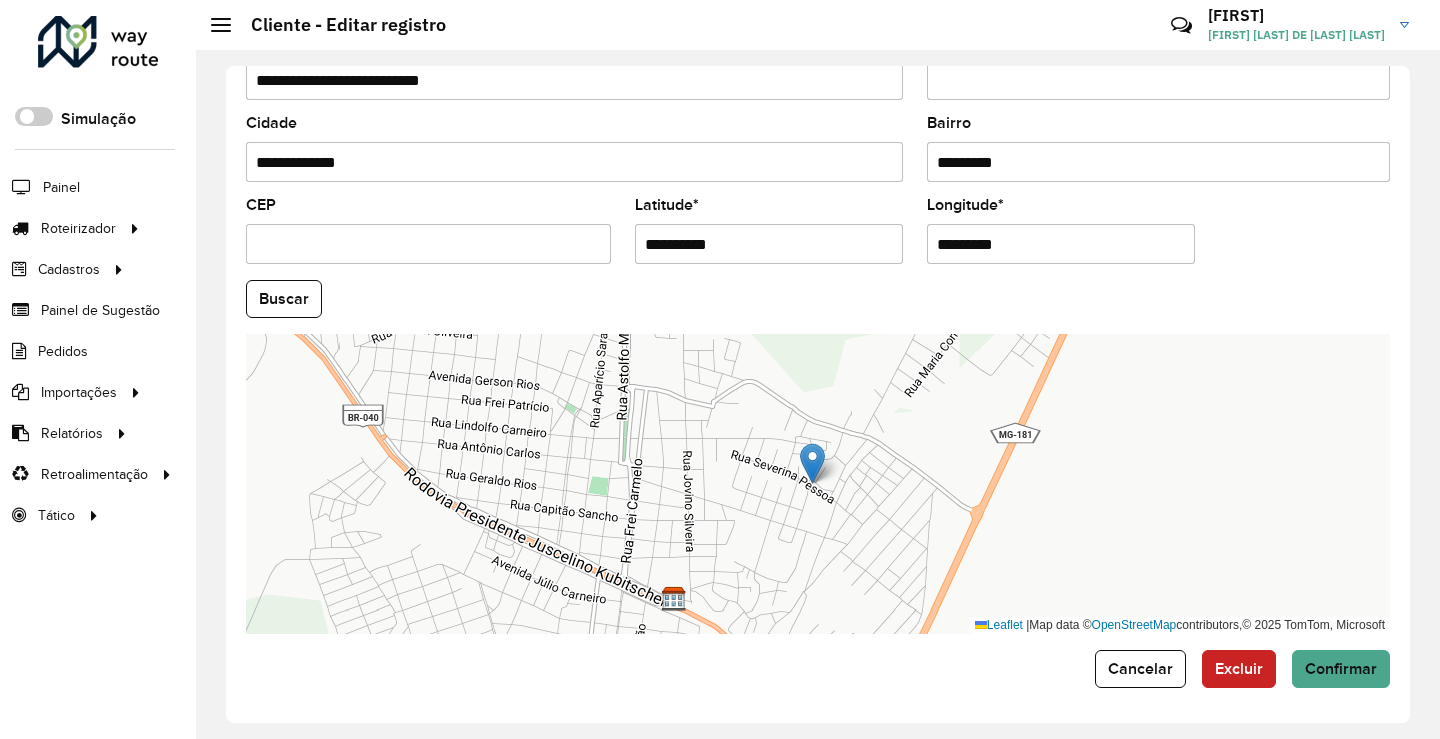 scroll, scrollTop: 749, scrollLeft: 0, axis: vertical 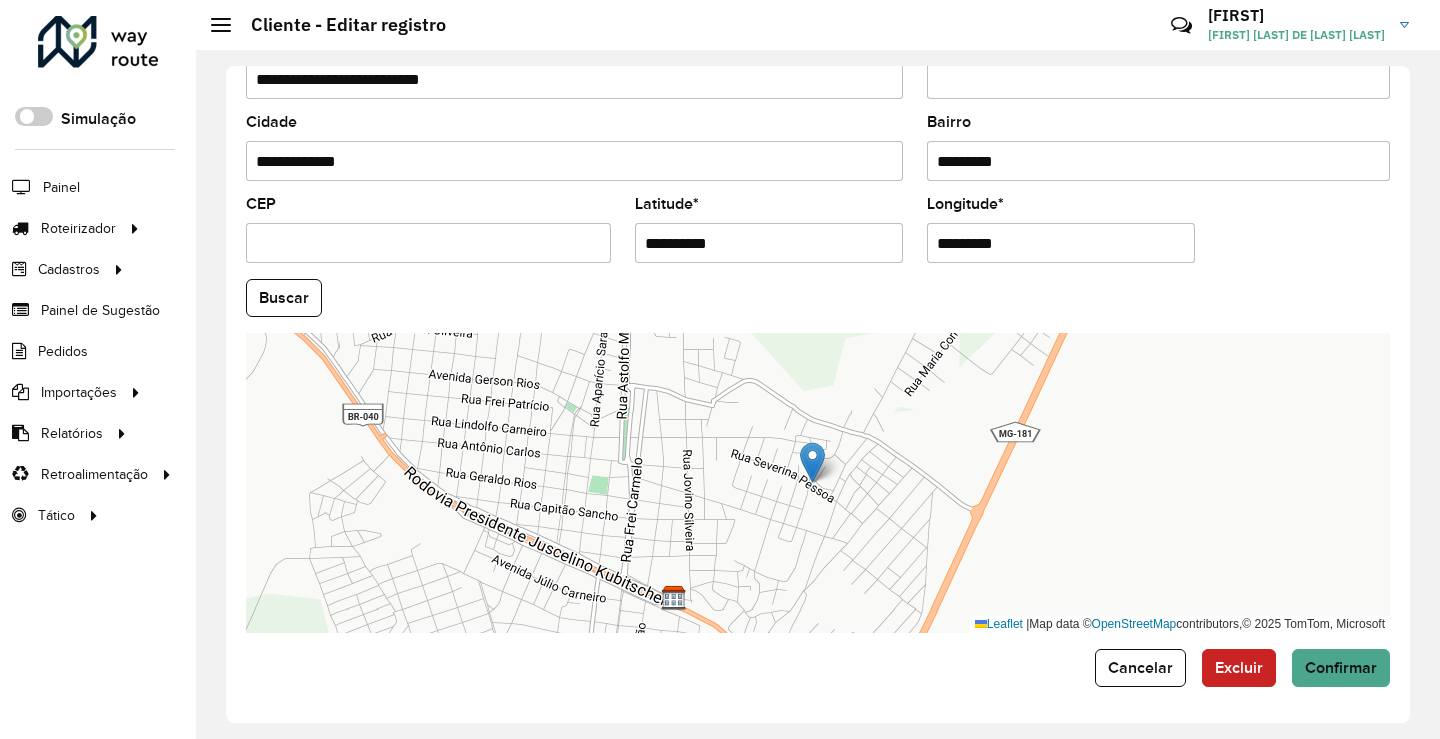drag, startPoint x: 726, startPoint y: 241, endPoint x: 674, endPoint y: 244, distance: 52.086468 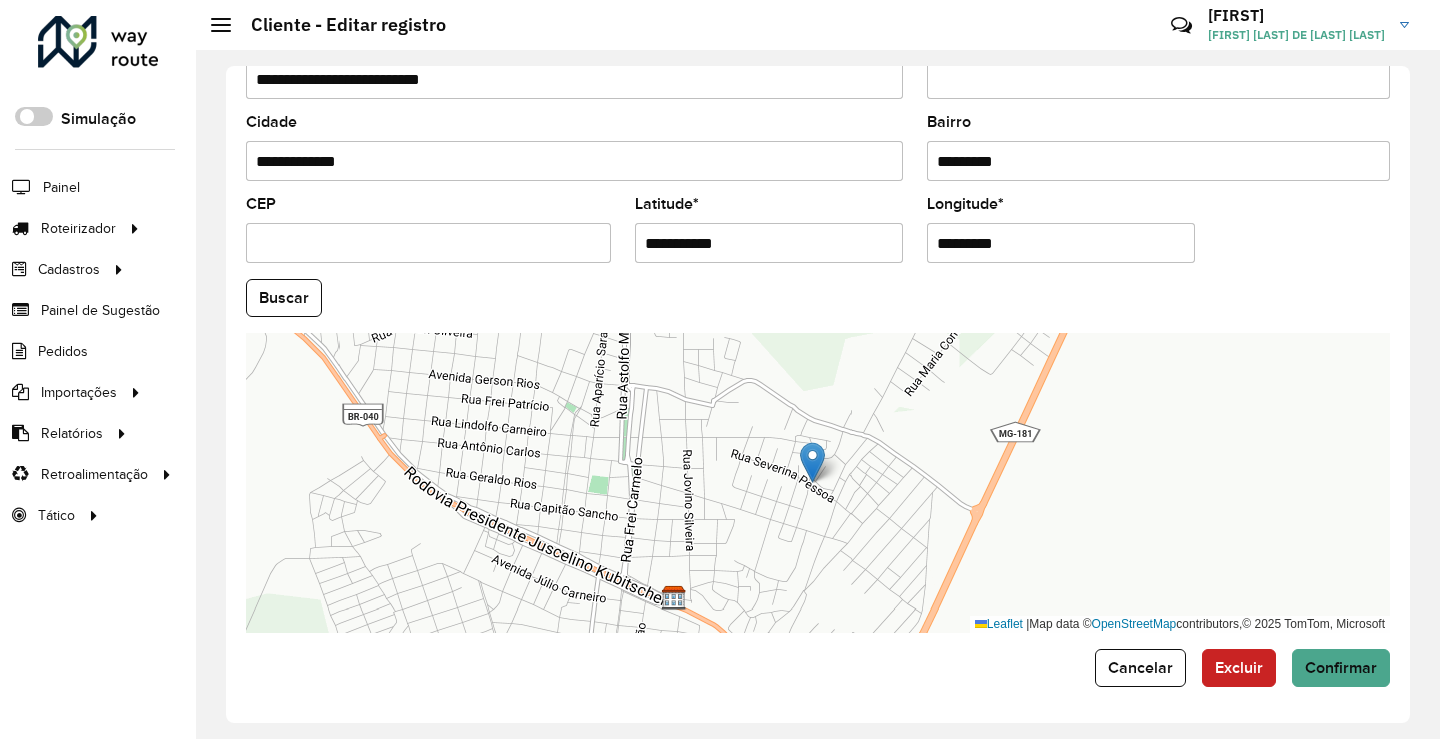 drag, startPoint x: 734, startPoint y: 240, endPoint x: 676, endPoint y: 255, distance: 59.908264 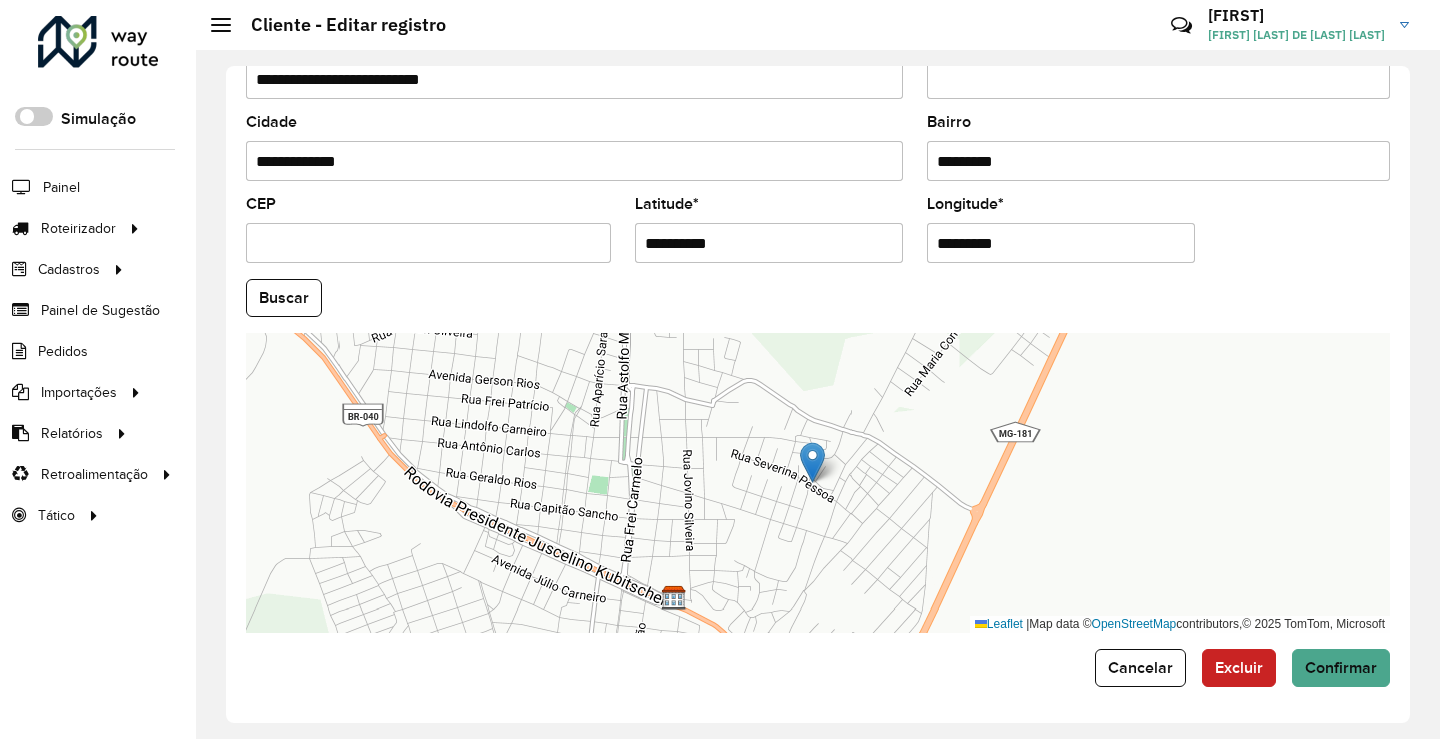 type on "**********" 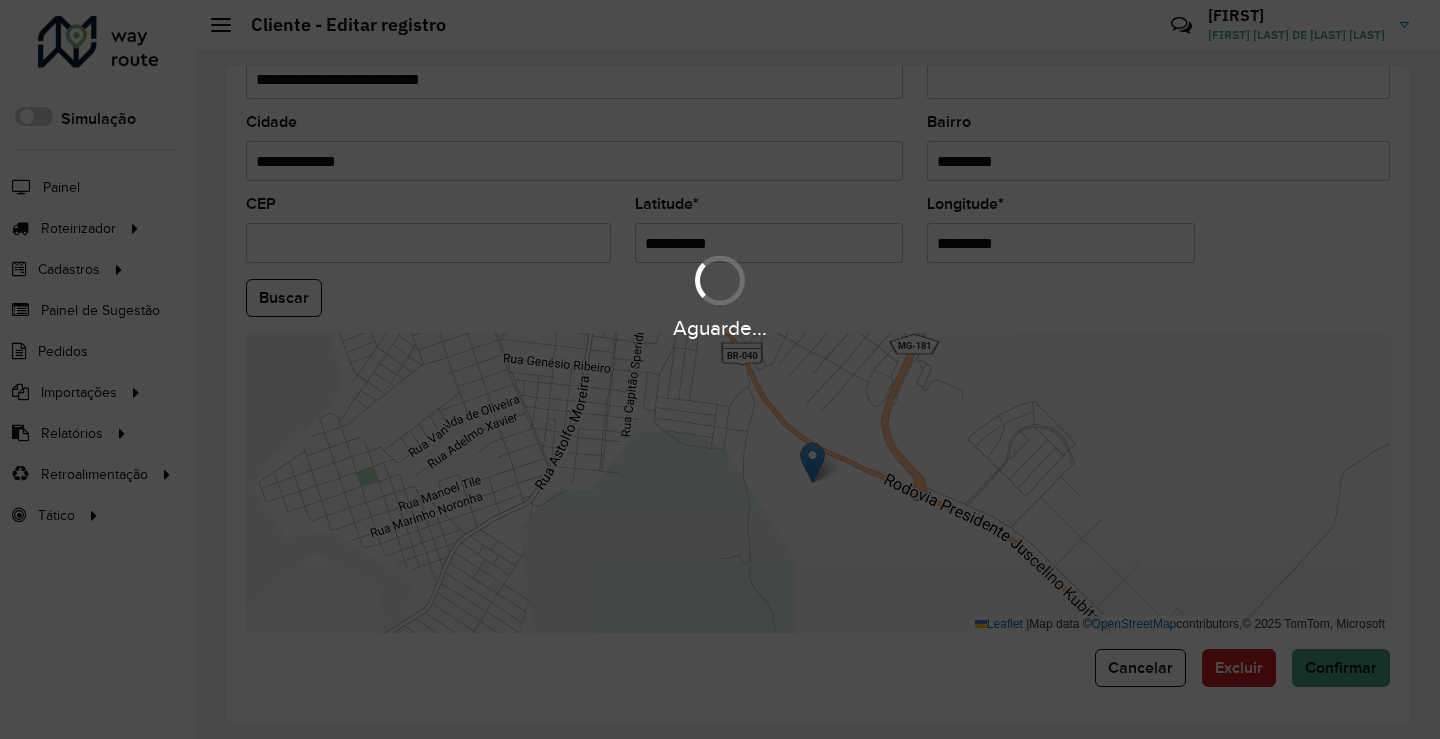 drag, startPoint x: 1017, startPoint y: 248, endPoint x: 982, endPoint y: 253, distance: 35.35534 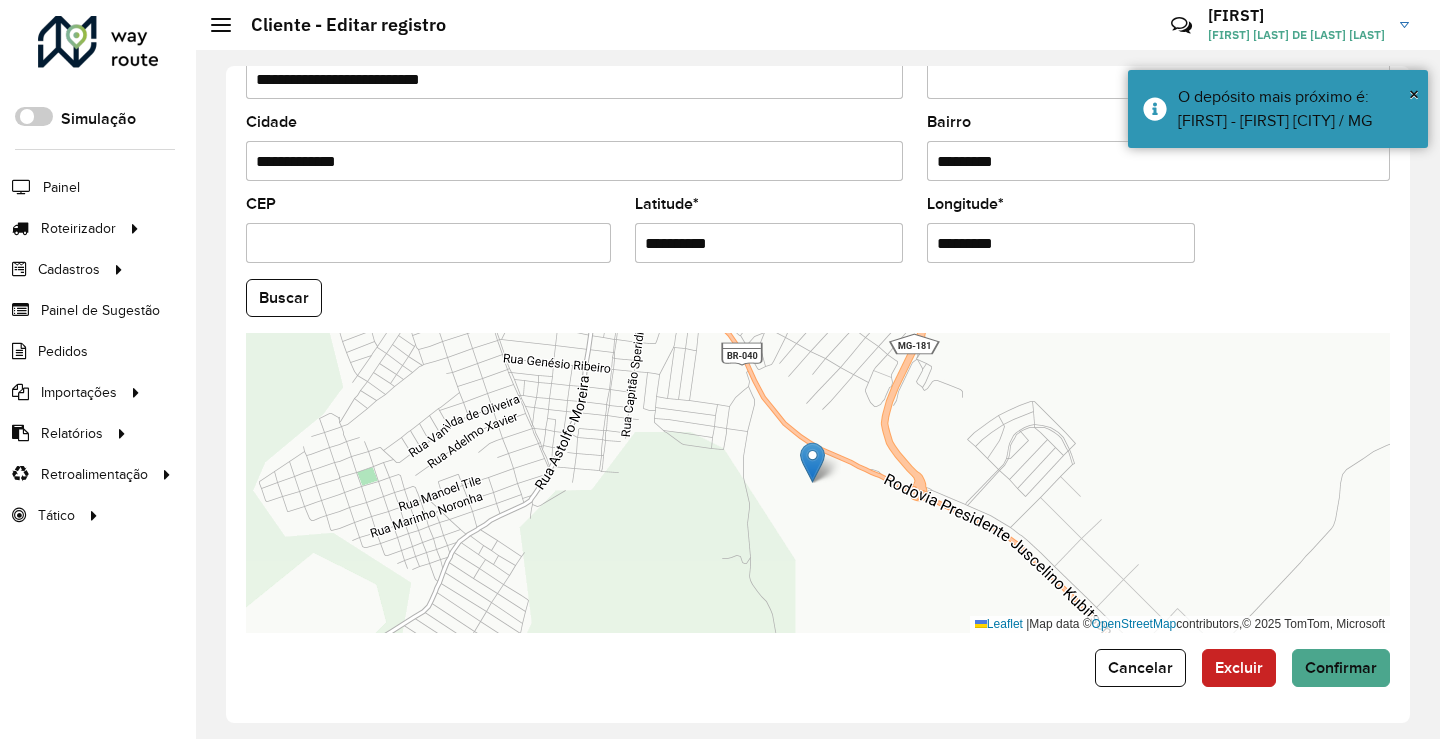 click on "*********" at bounding box center (1061, 243) 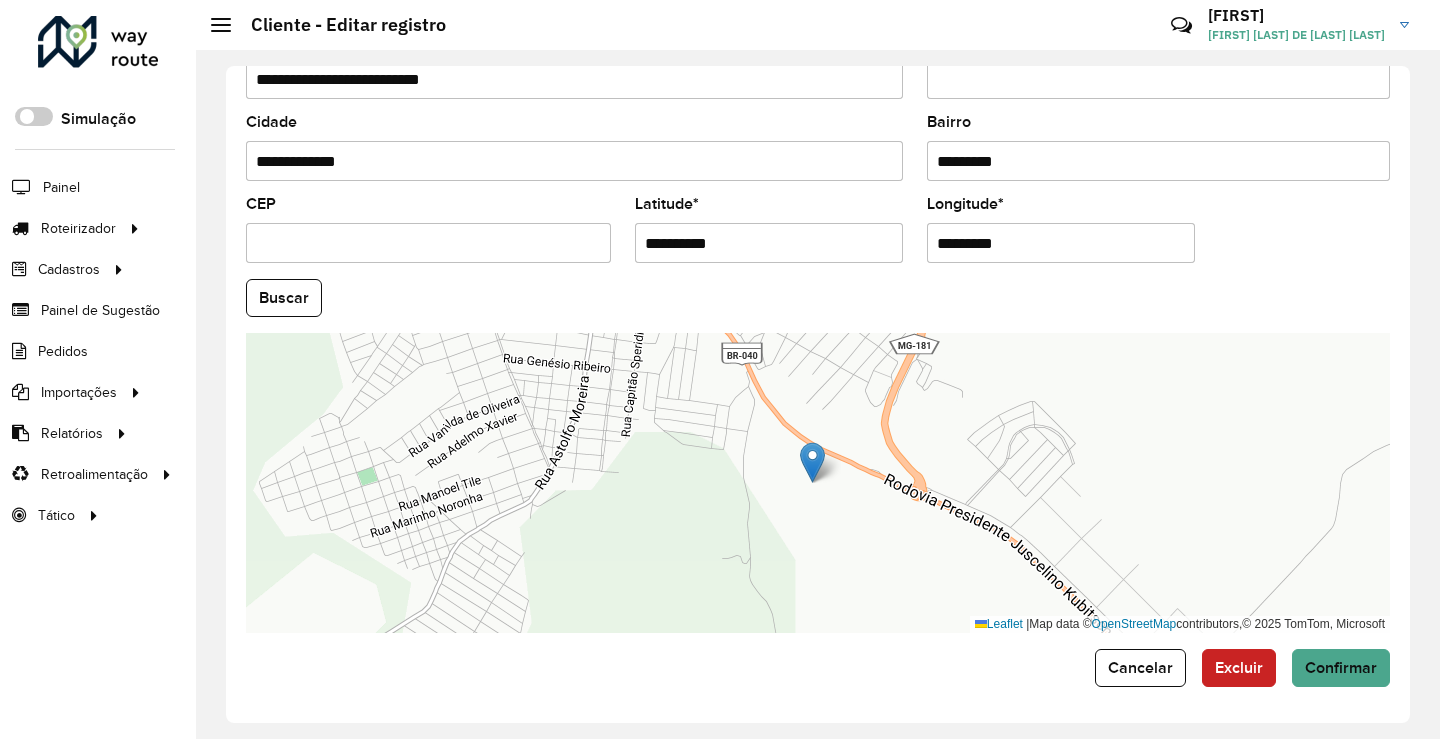click on "*********" at bounding box center (1061, 243) 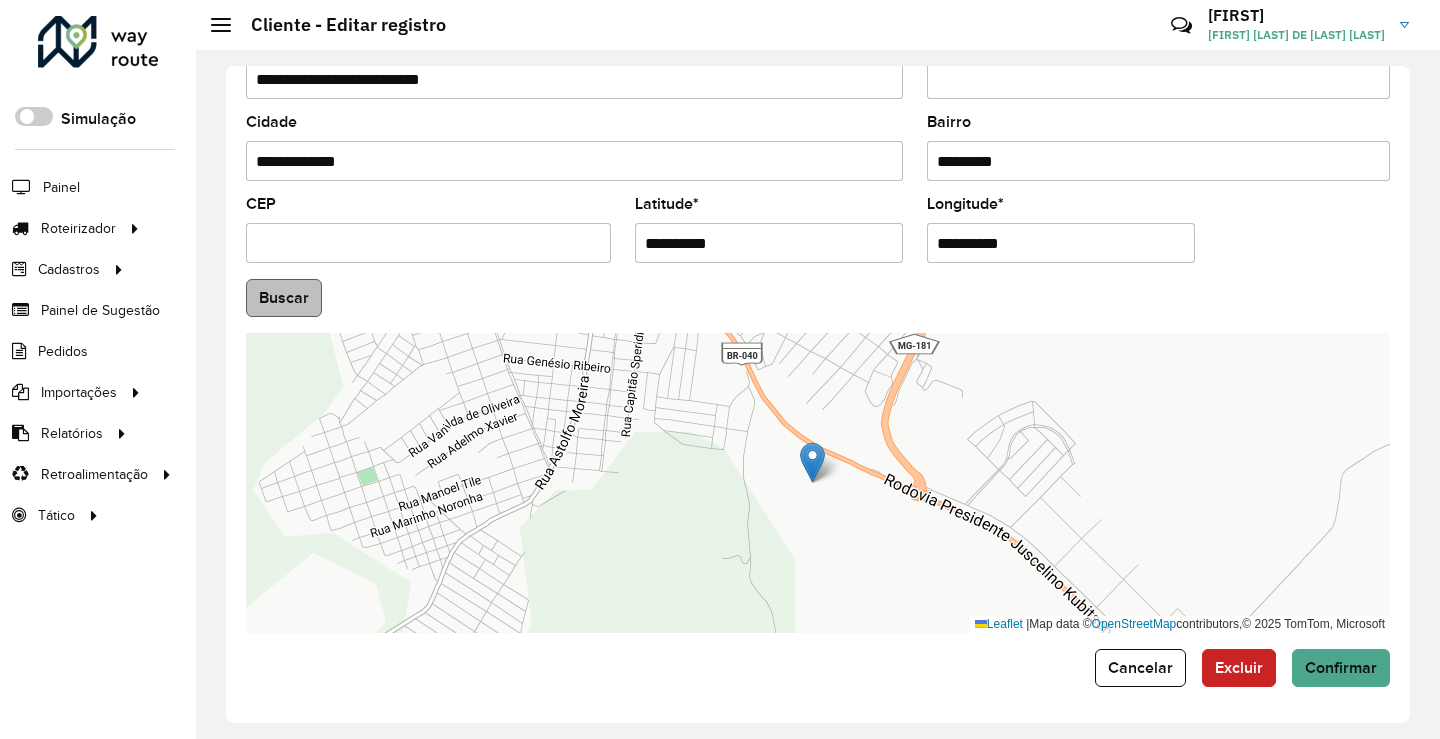 type on "**********" 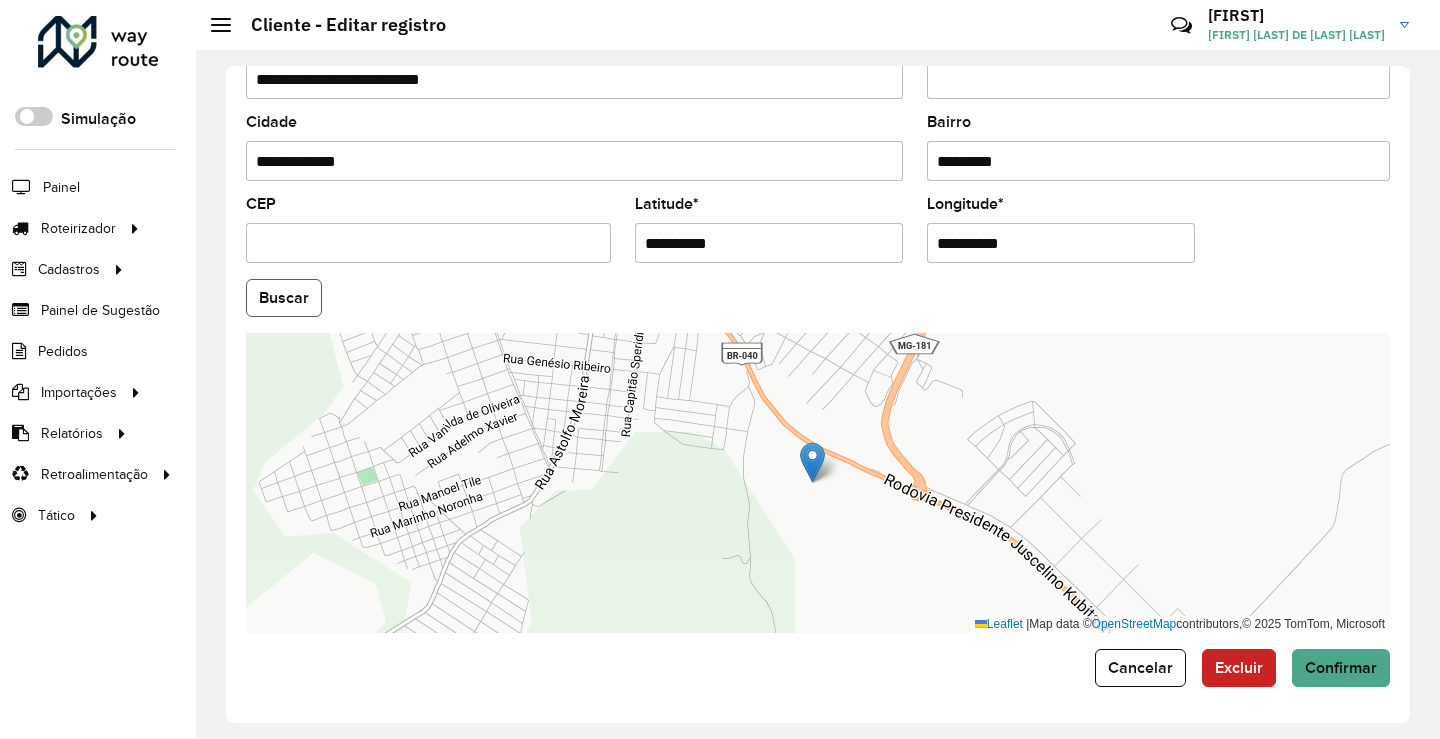 click on "Buscar" 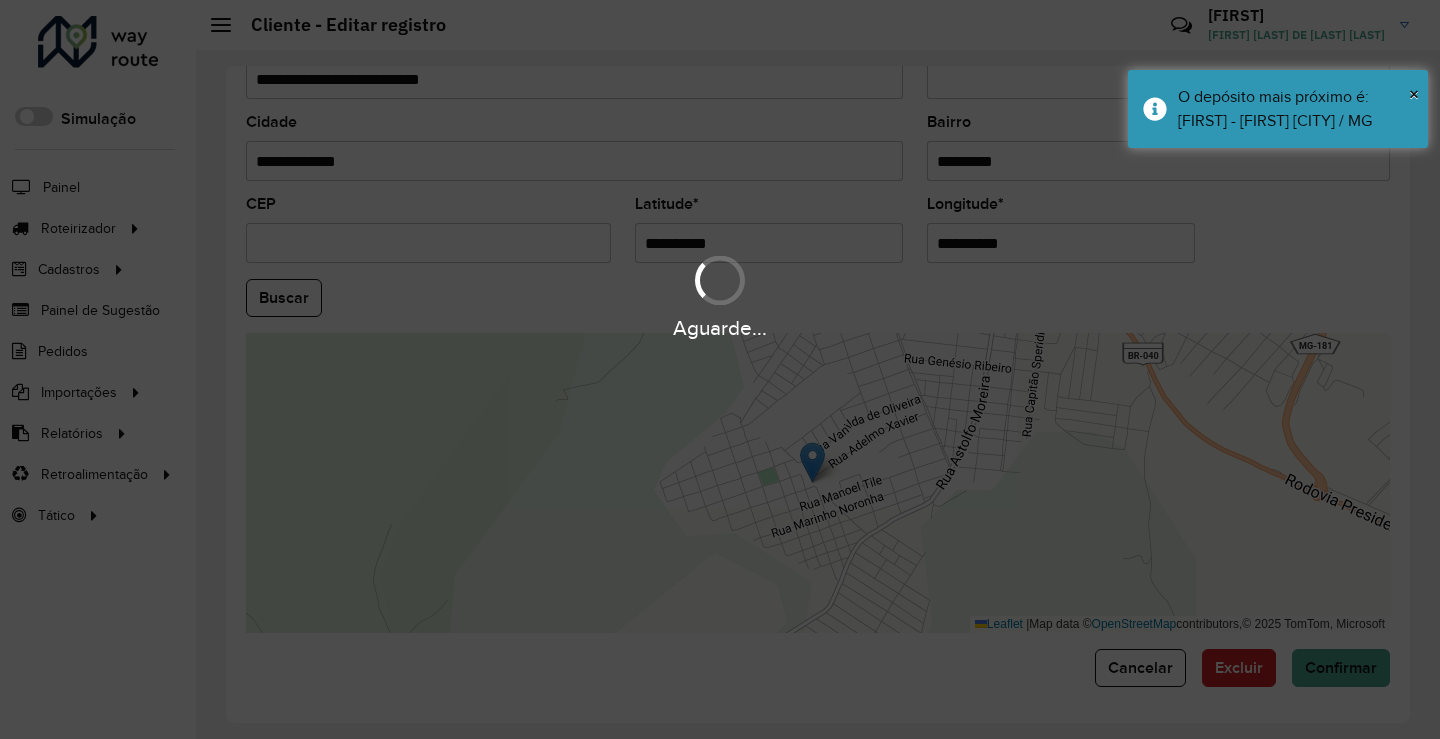 type on "**********" 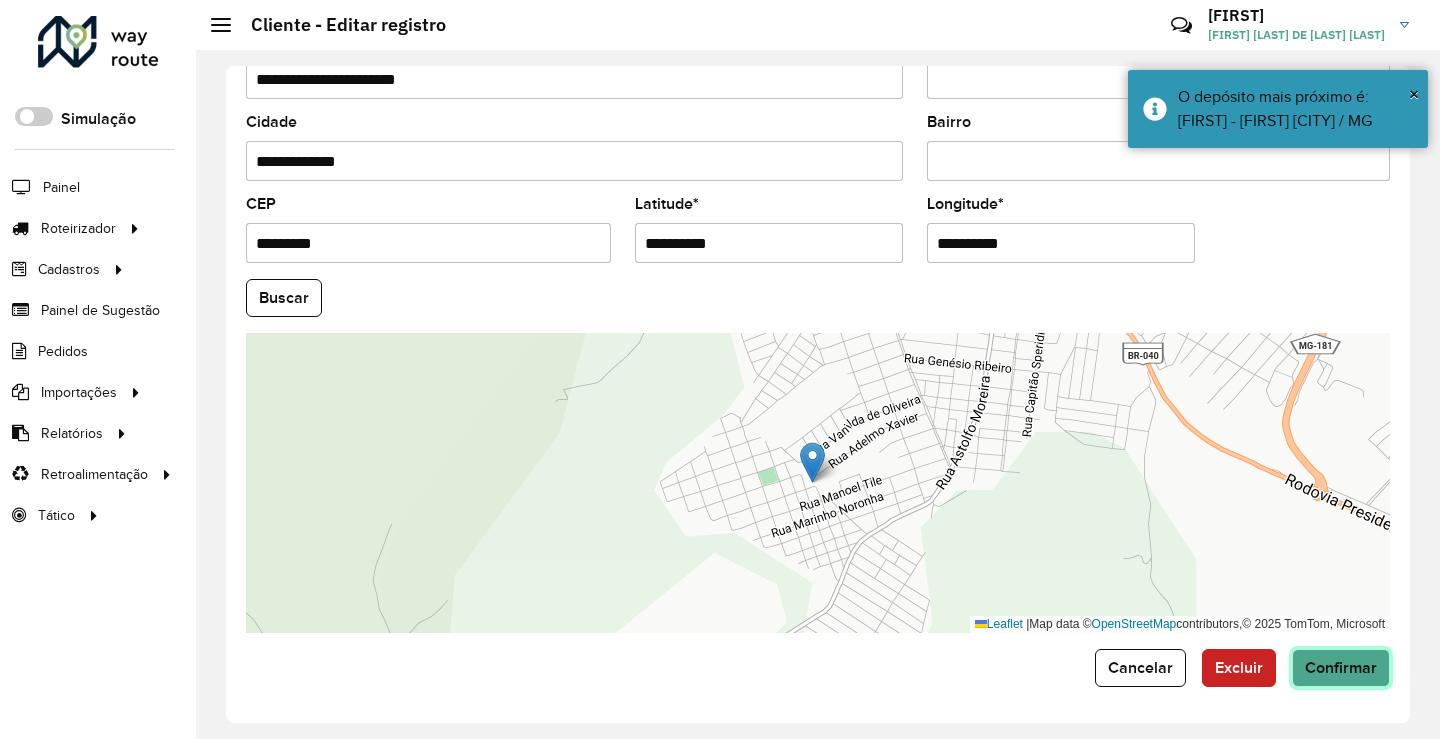 click on "Confirmar" 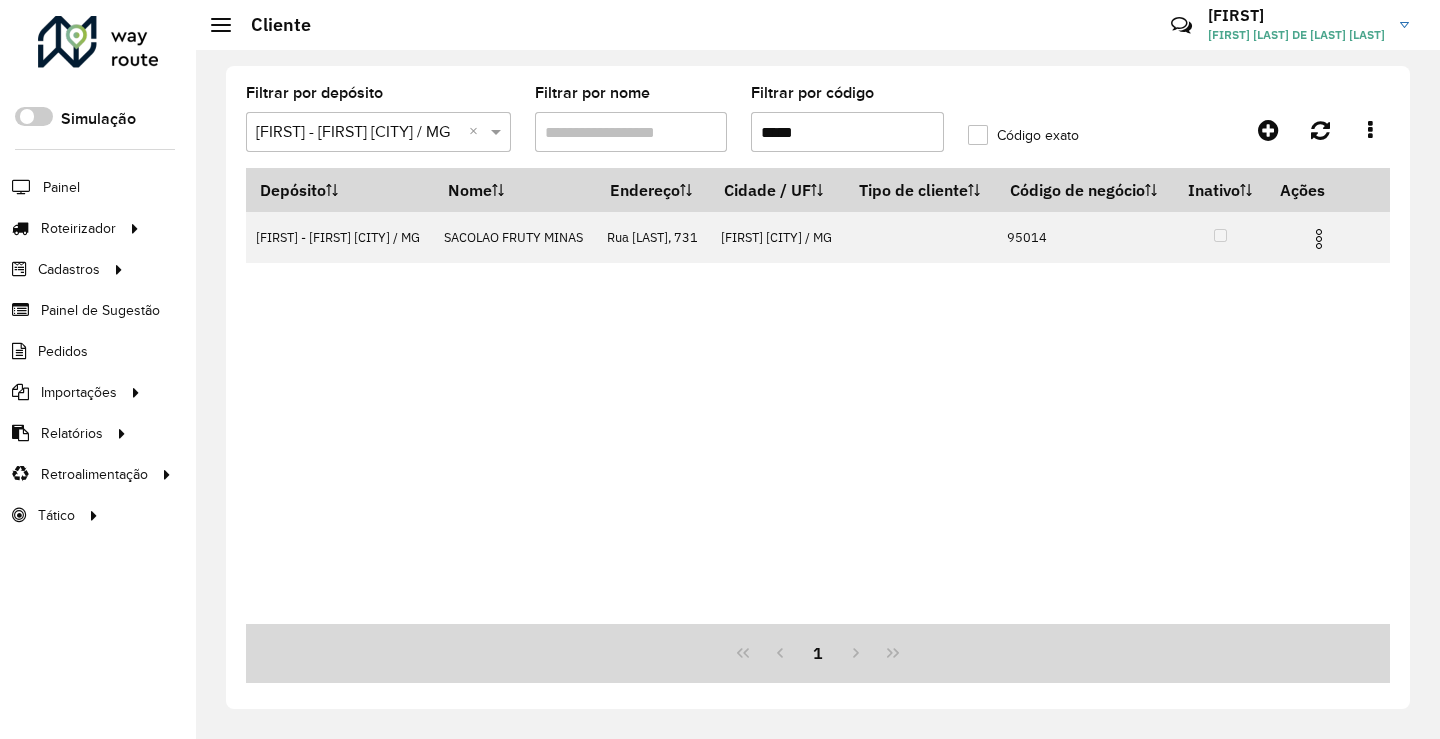 drag, startPoint x: 826, startPoint y: 140, endPoint x: 718, endPoint y: 146, distance: 108.16654 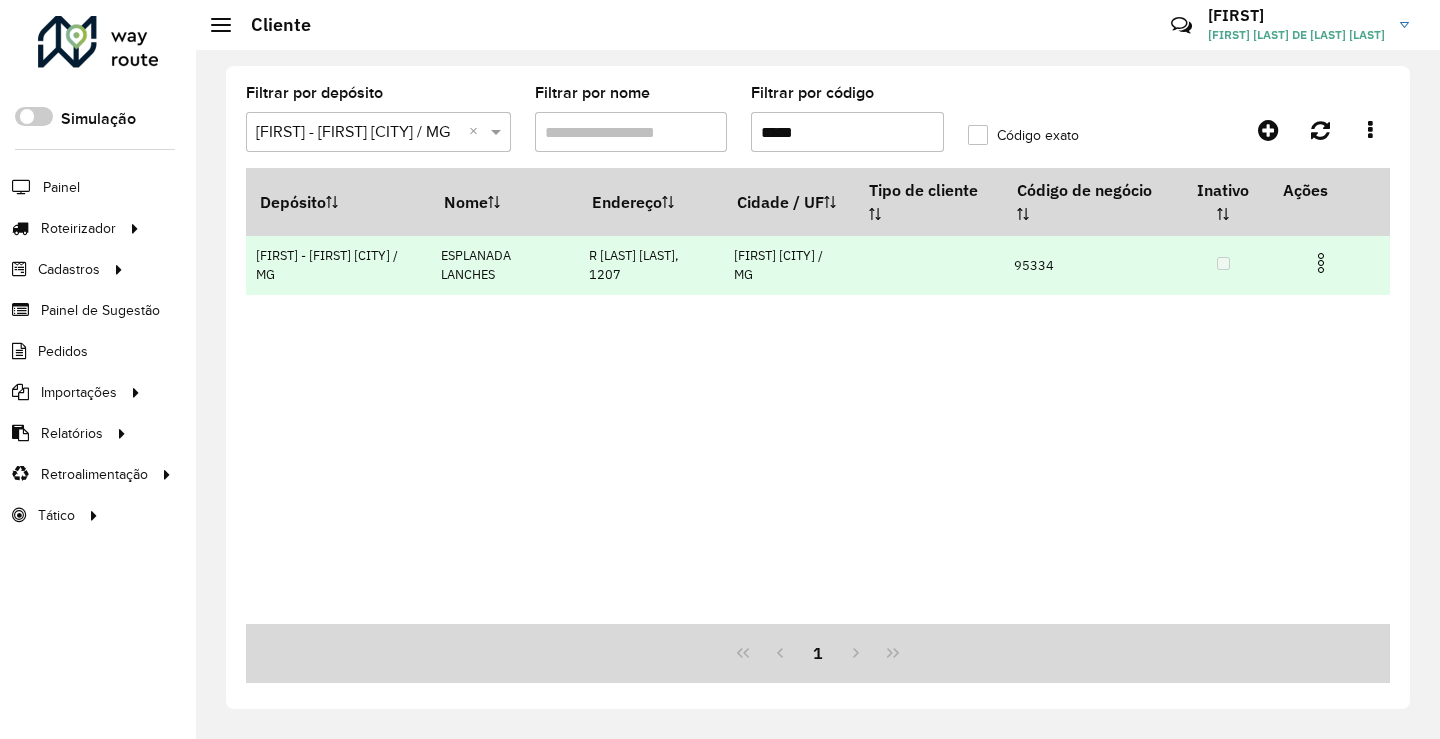 type on "*****" 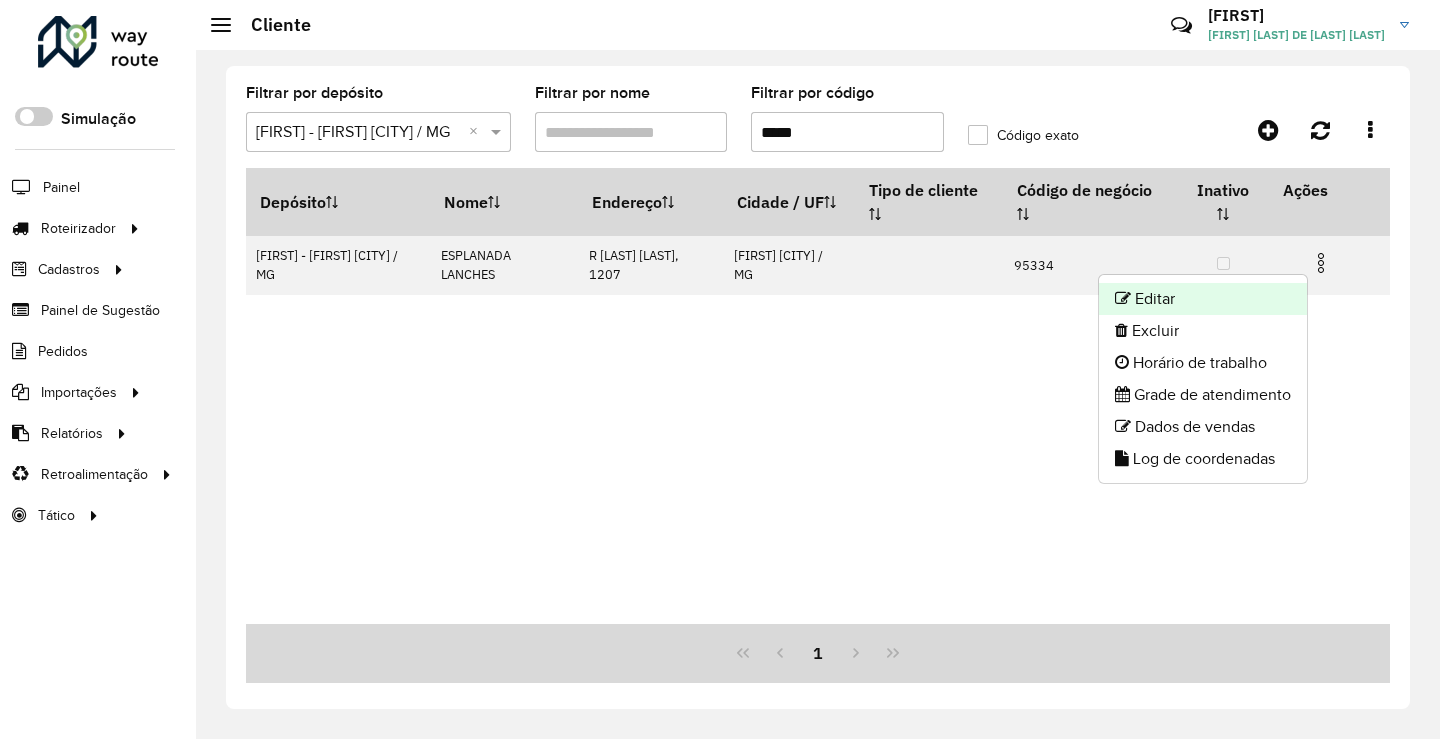 click on "Editar" 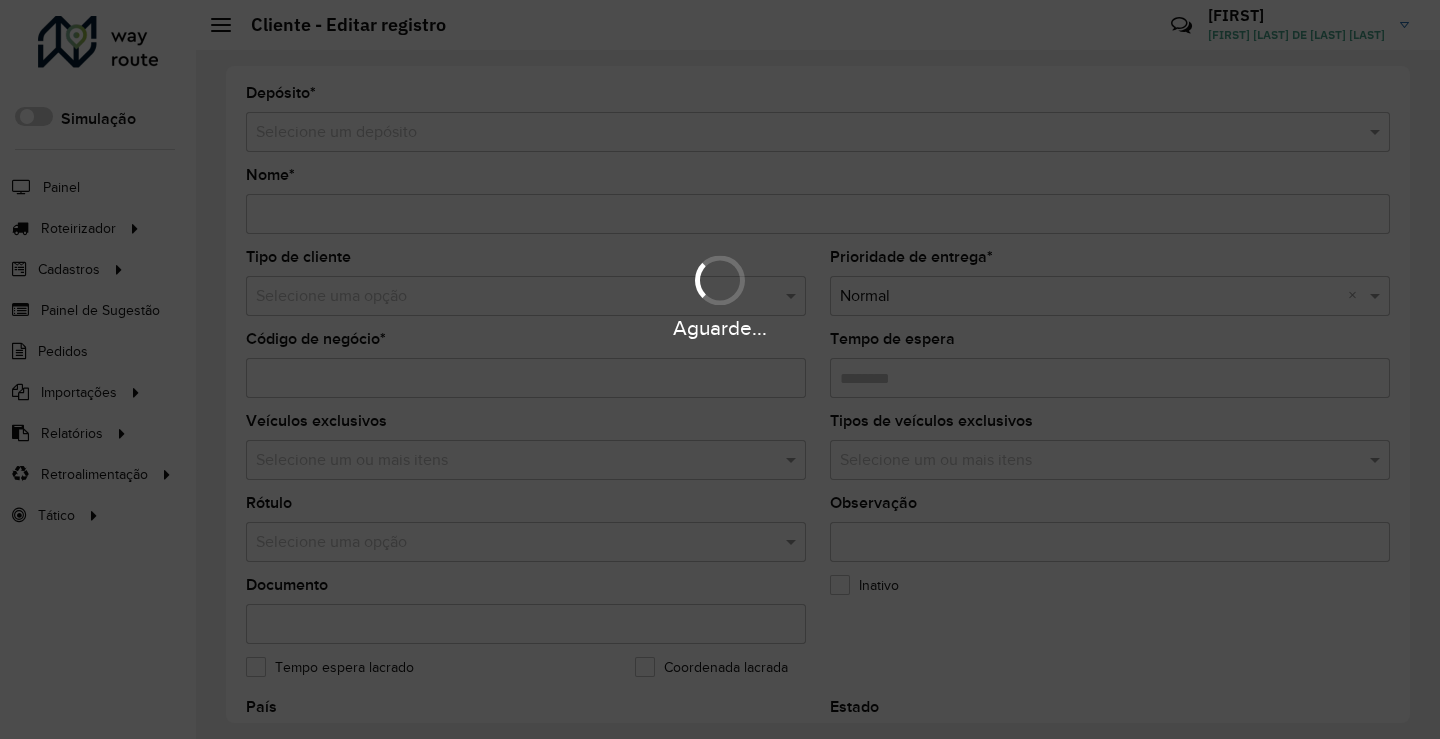 type on "**********" 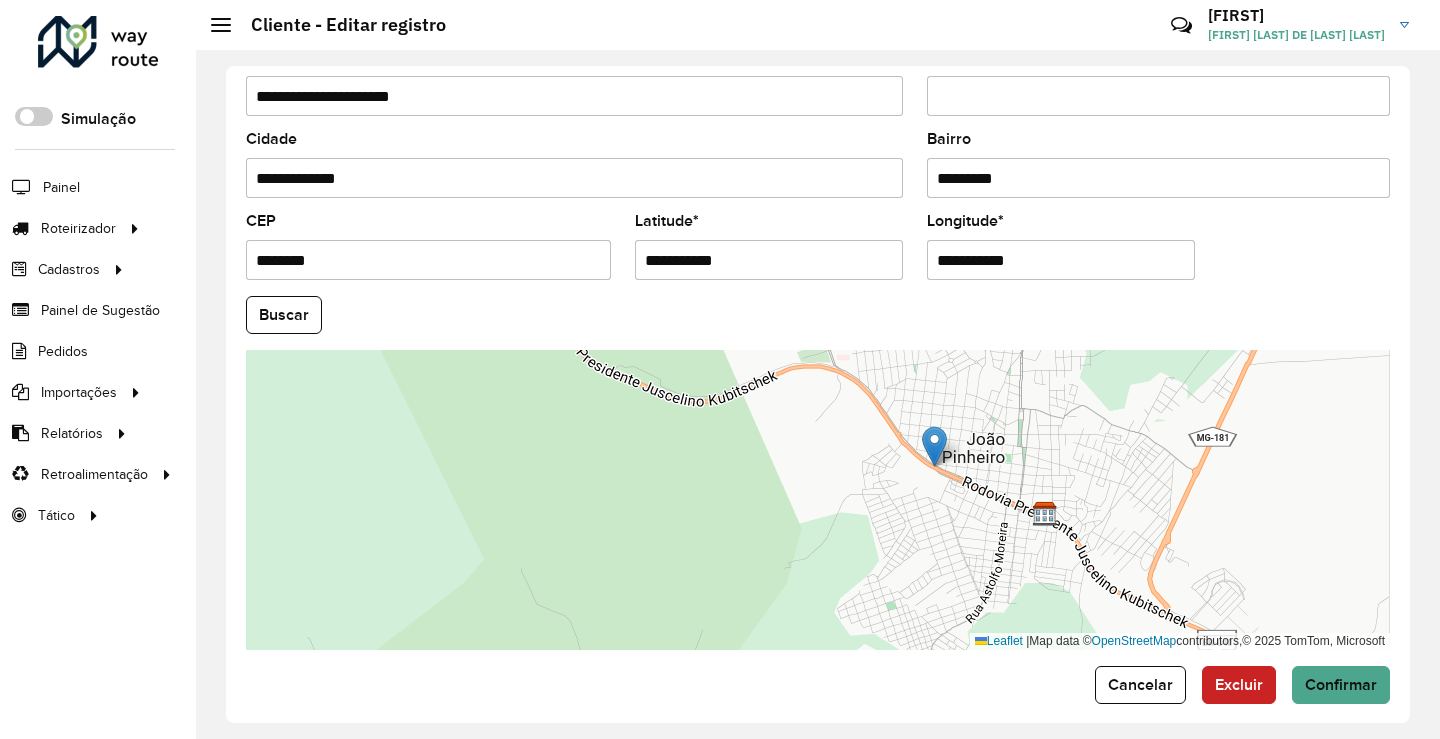 scroll, scrollTop: 749, scrollLeft: 0, axis: vertical 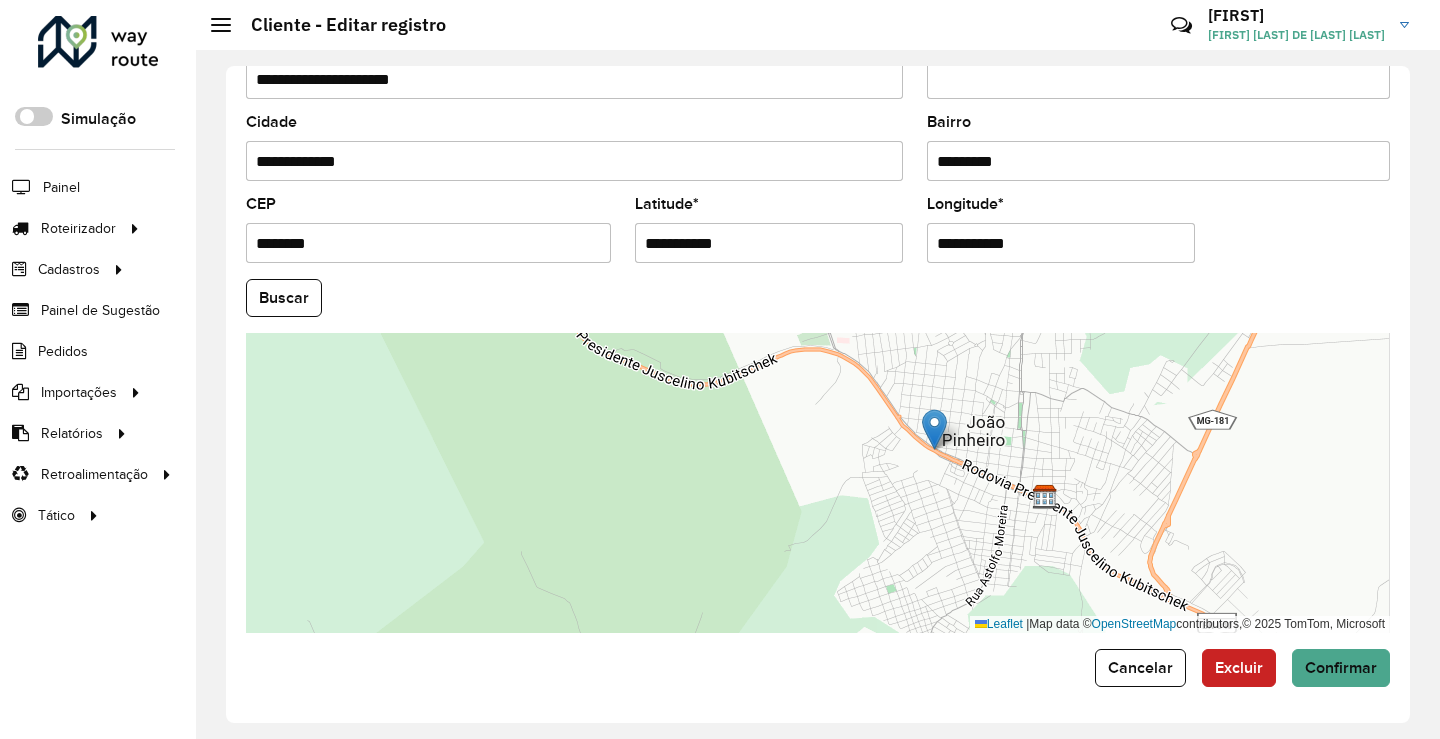 drag, startPoint x: 724, startPoint y: 239, endPoint x: 678, endPoint y: 246, distance: 46.52956 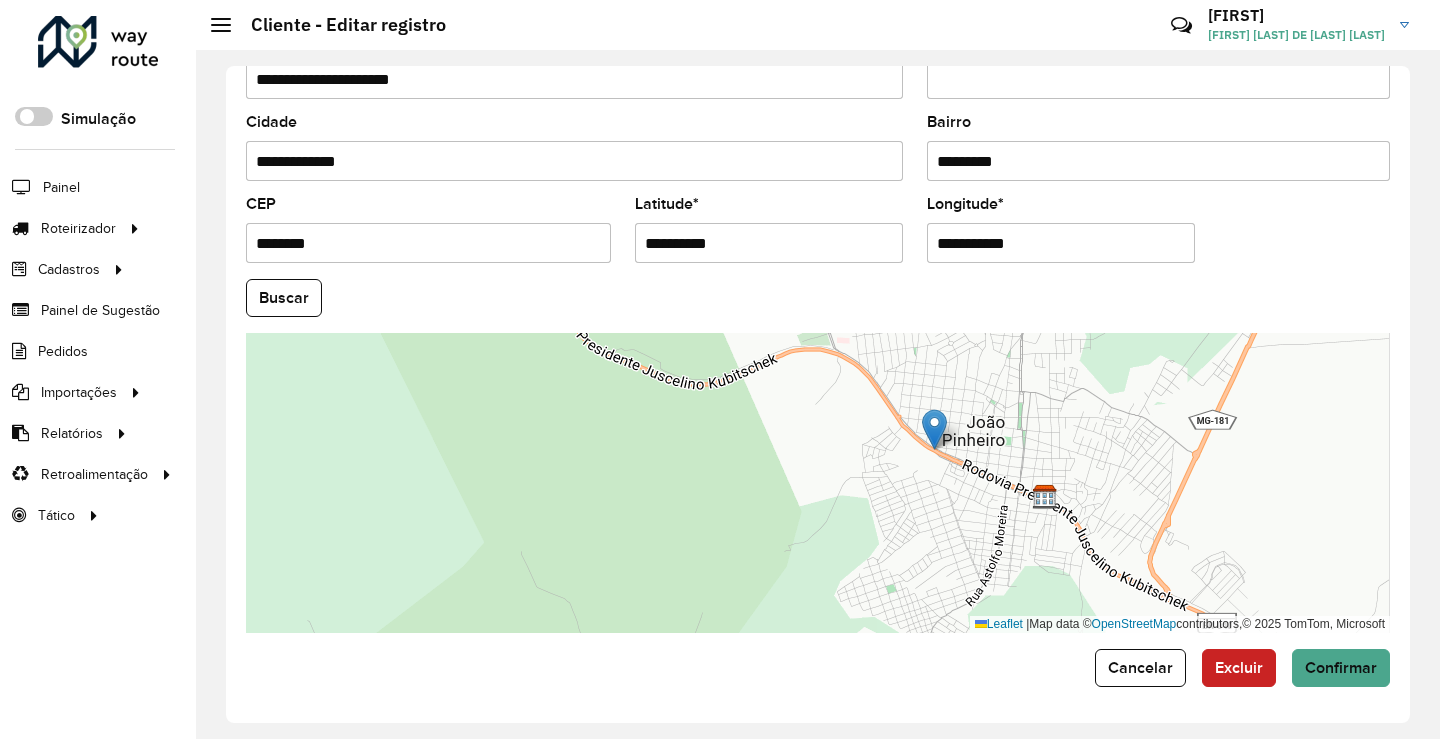 type on "**********" 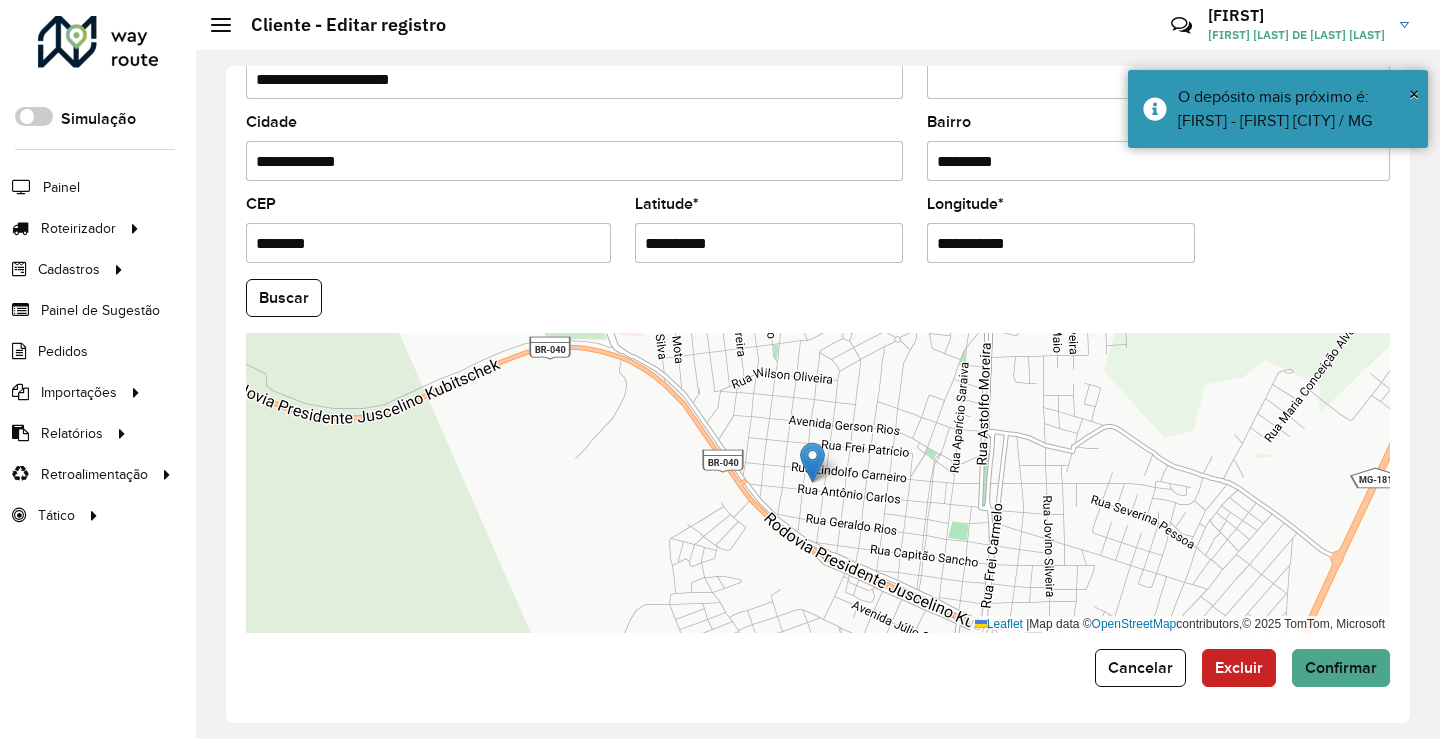 drag, startPoint x: 1028, startPoint y: 237, endPoint x: 976, endPoint y: 245, distance: 52.611786 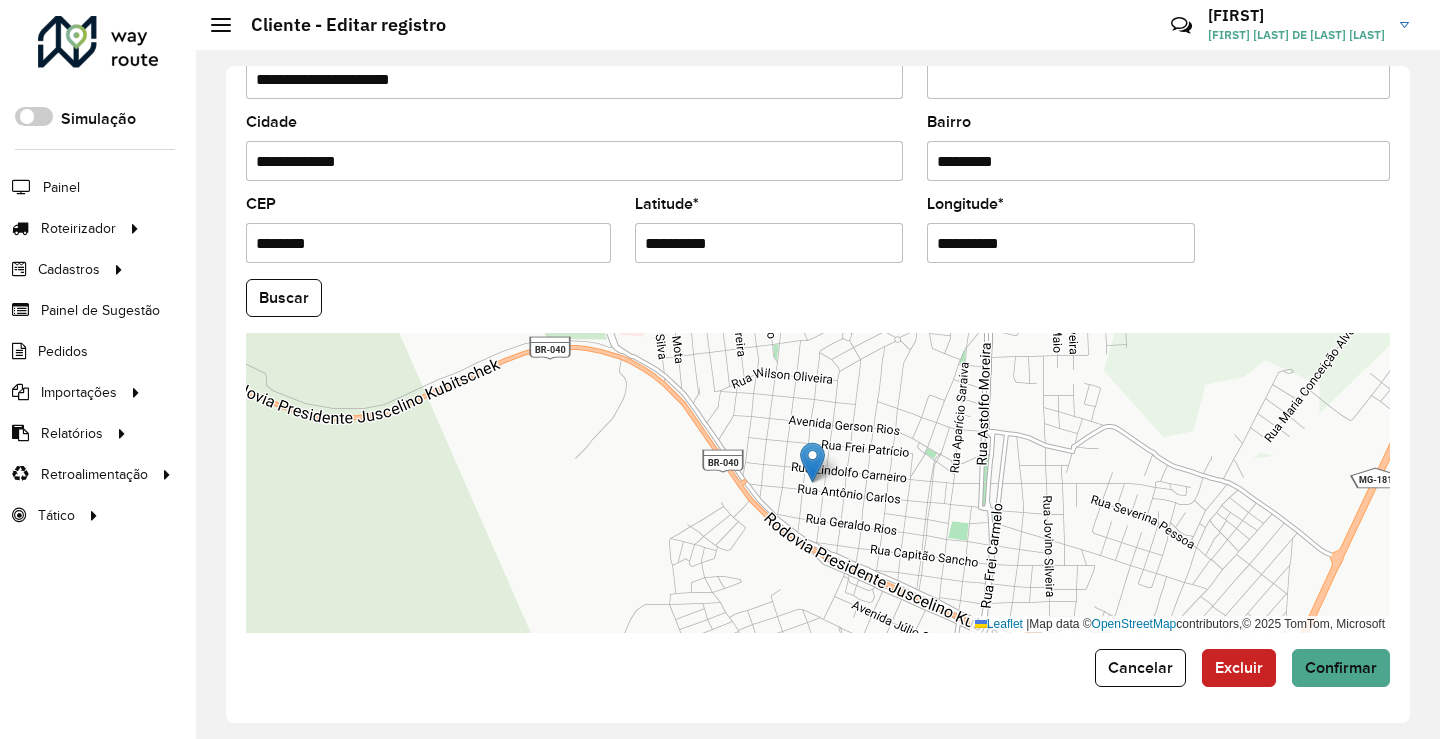 type on "**********" 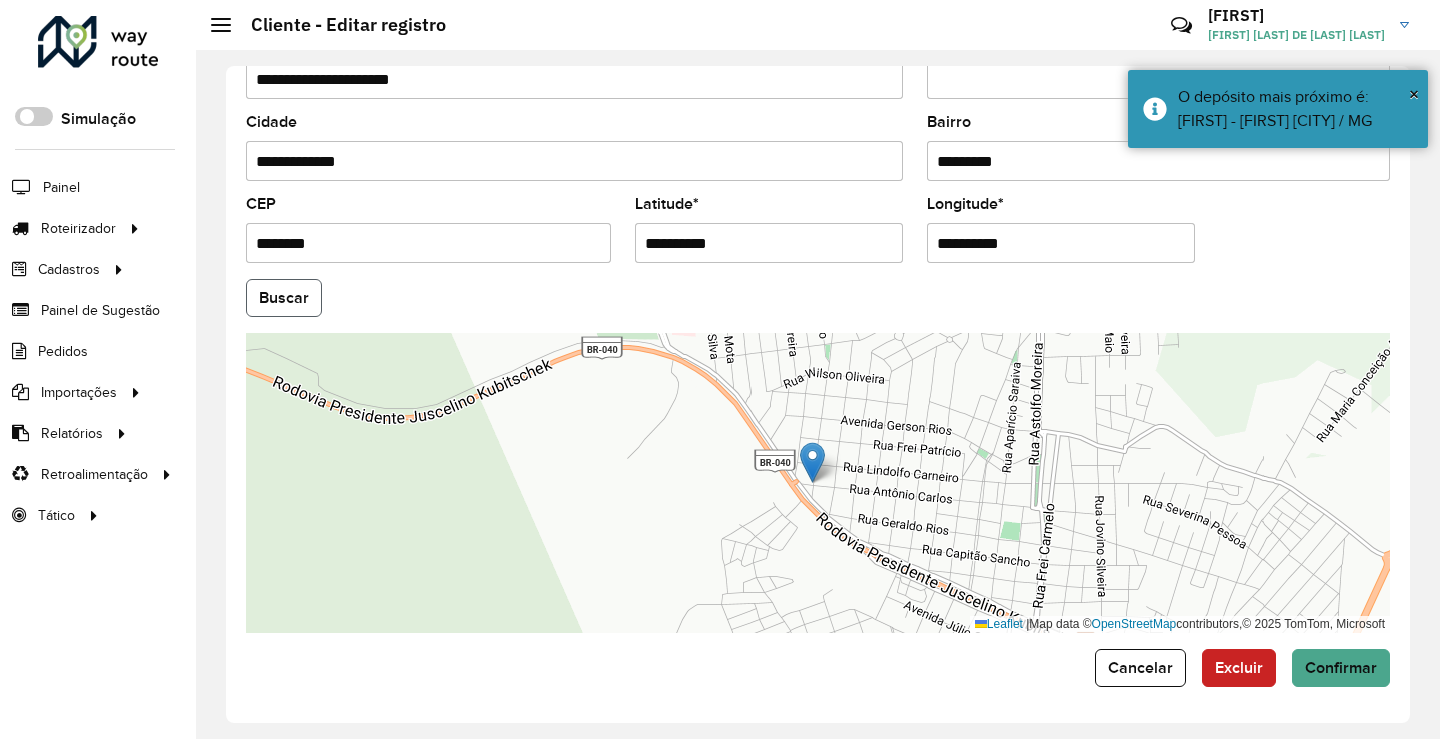 click on "Buscar" 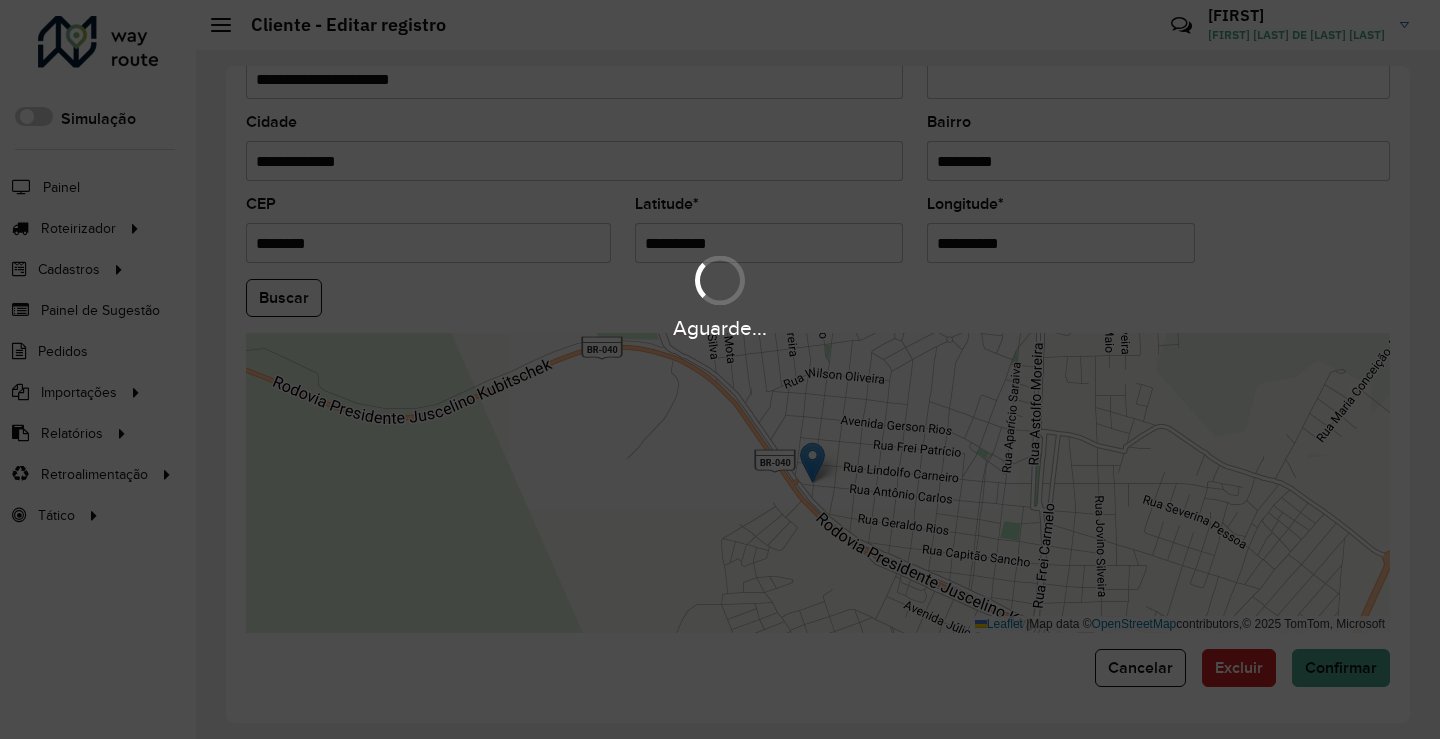 type on "**********" 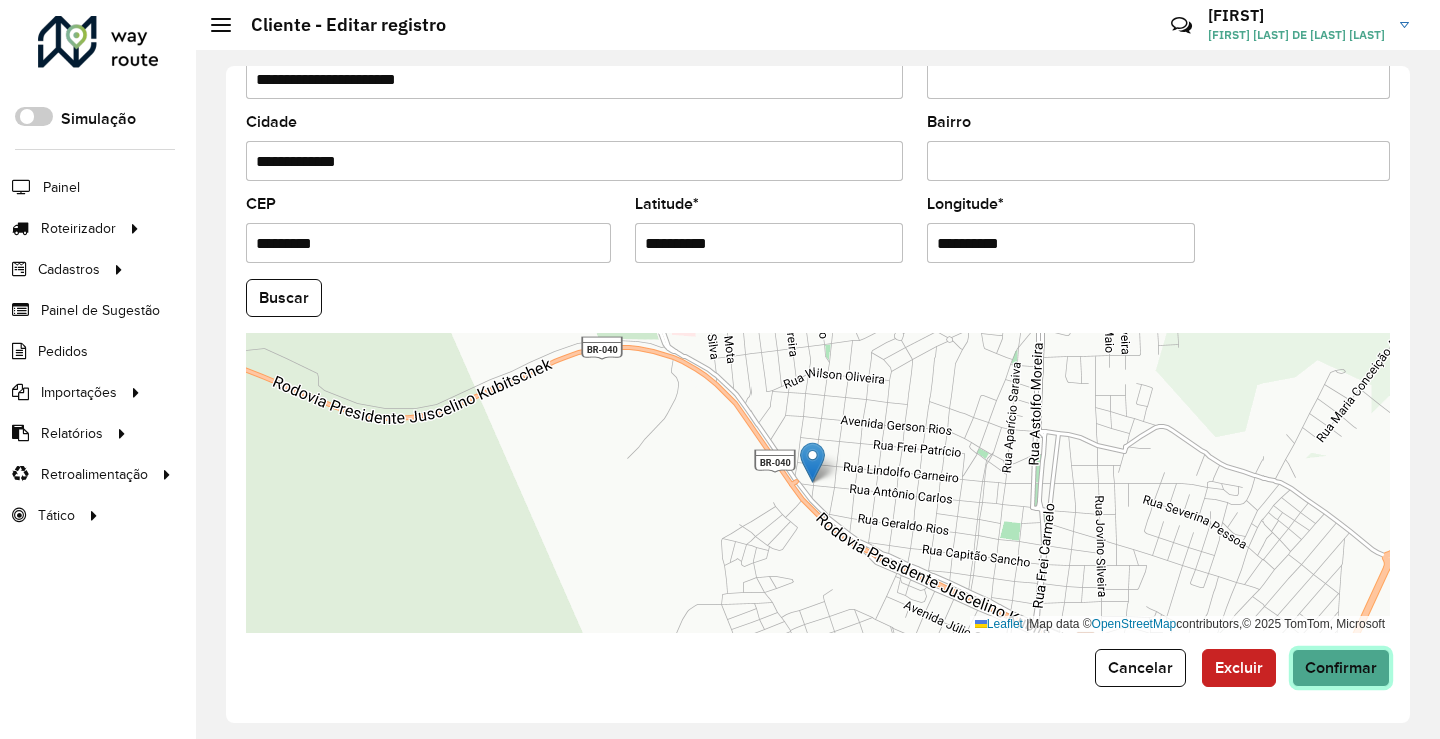 click on "Confirmar" 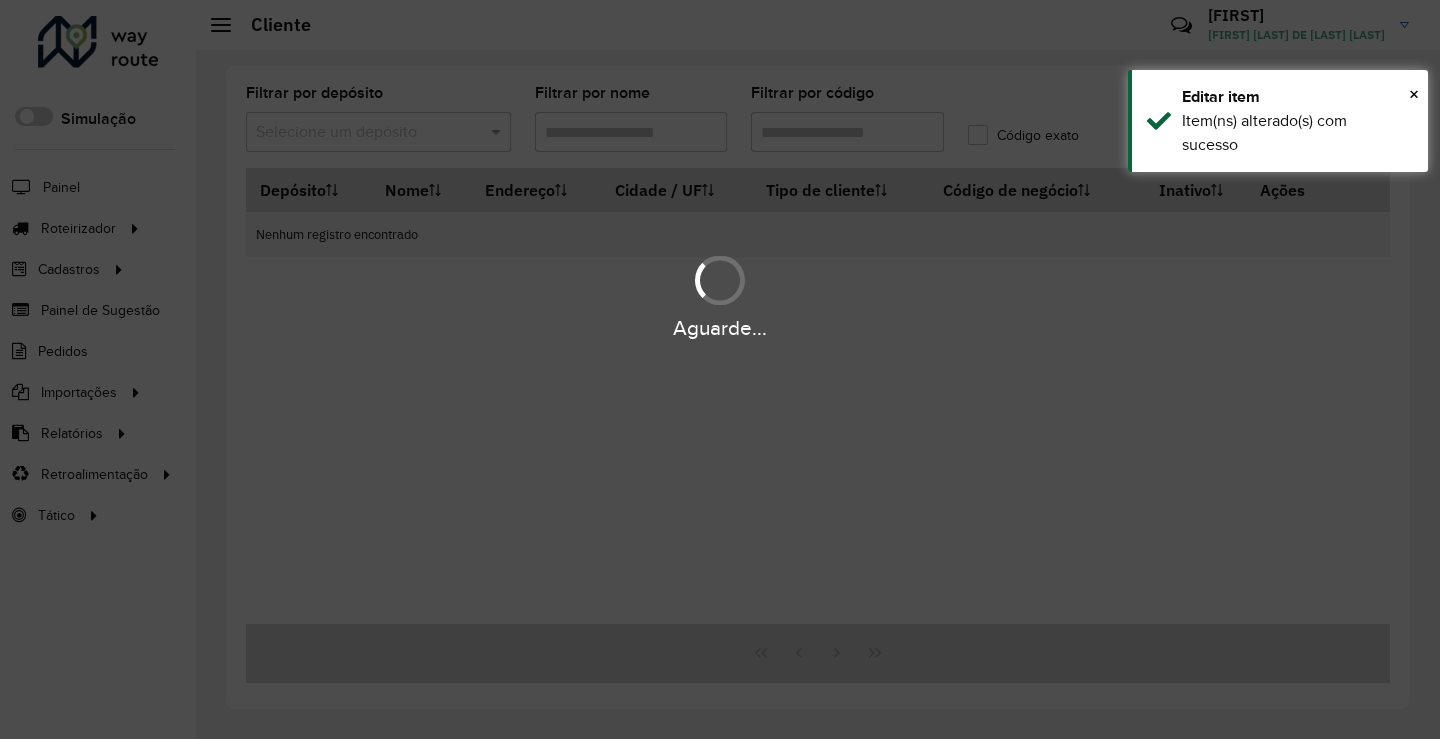 type on "*****" 